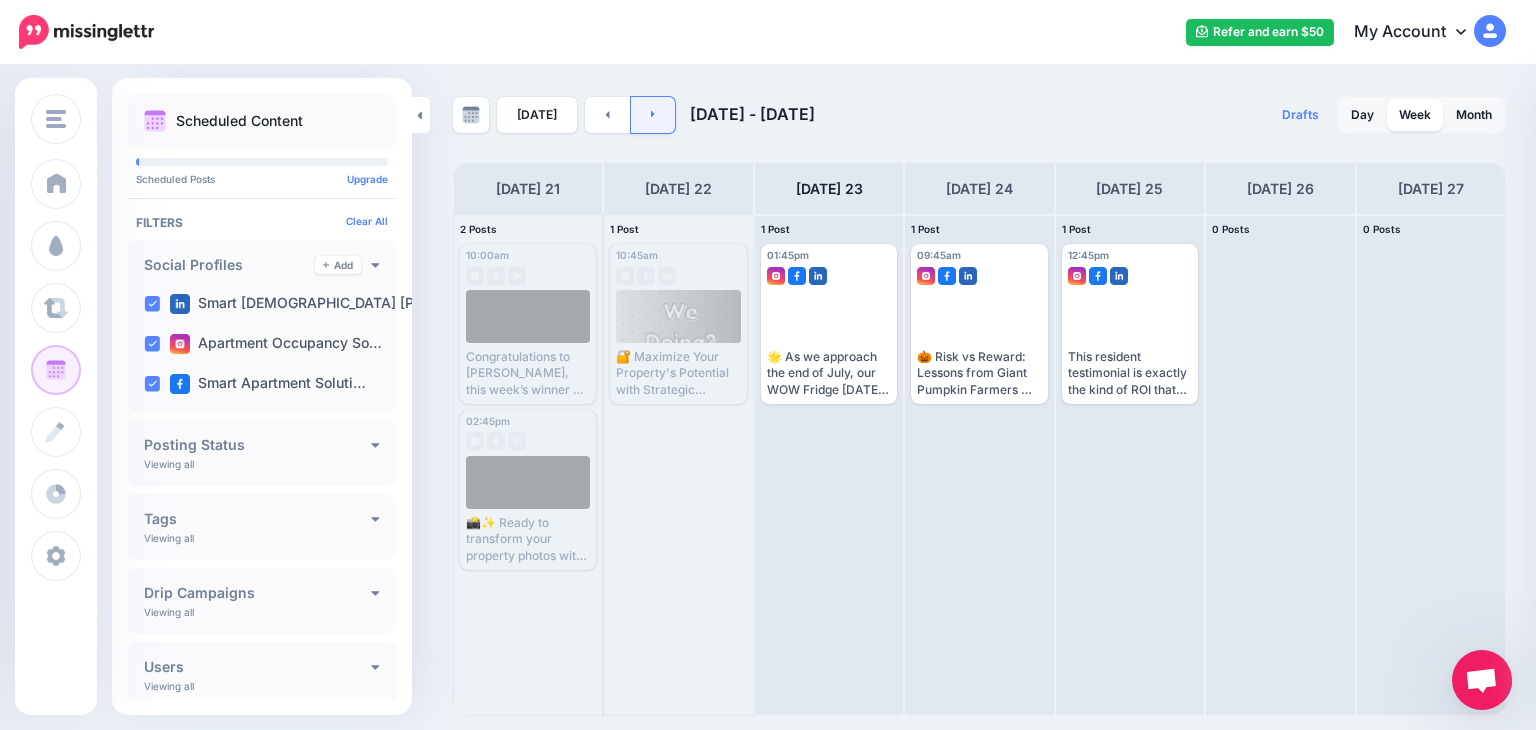 scroll, scrollTop: 0, scrollLeft: 0, axis: both 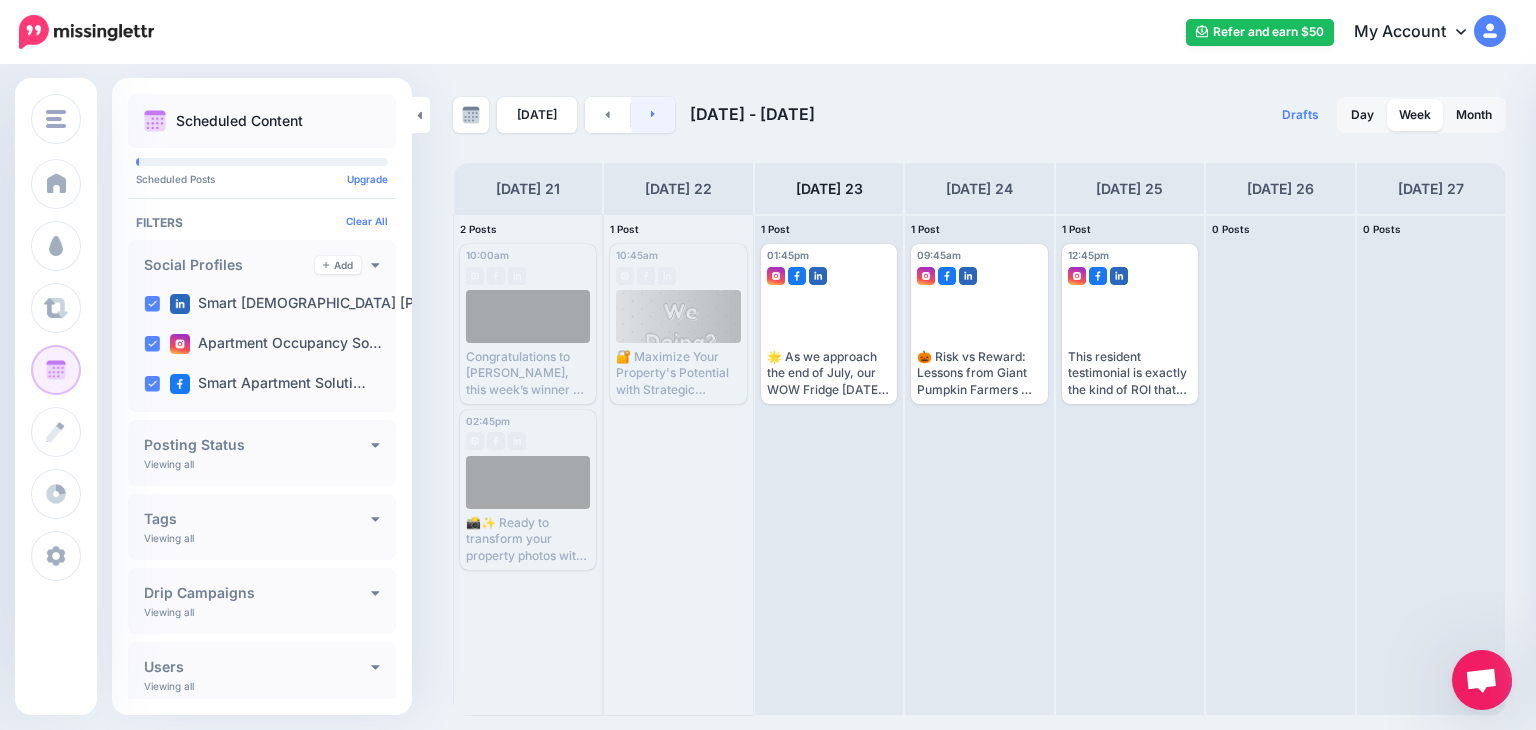 click at bounding box center (653, 115) 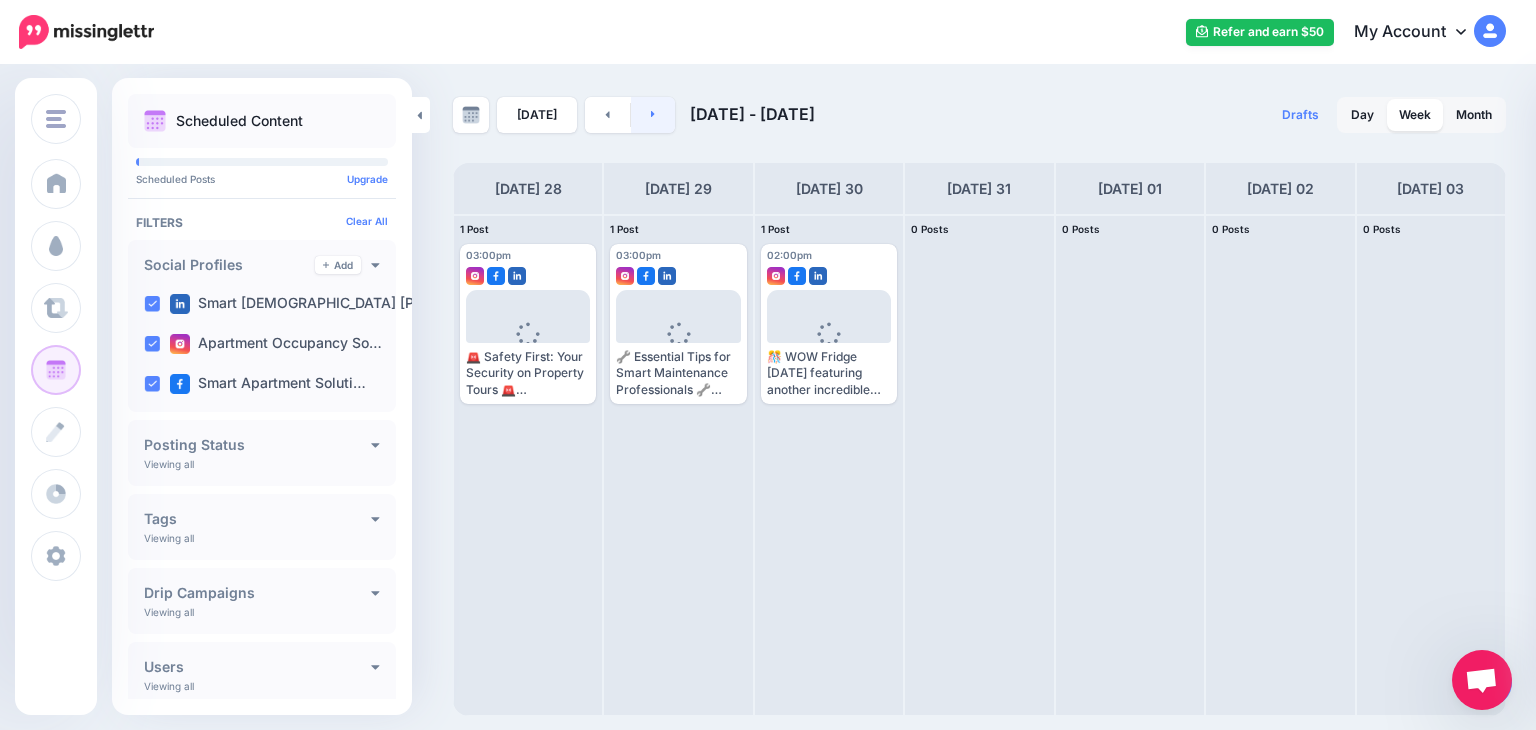 click at bounding box center [653, 115] 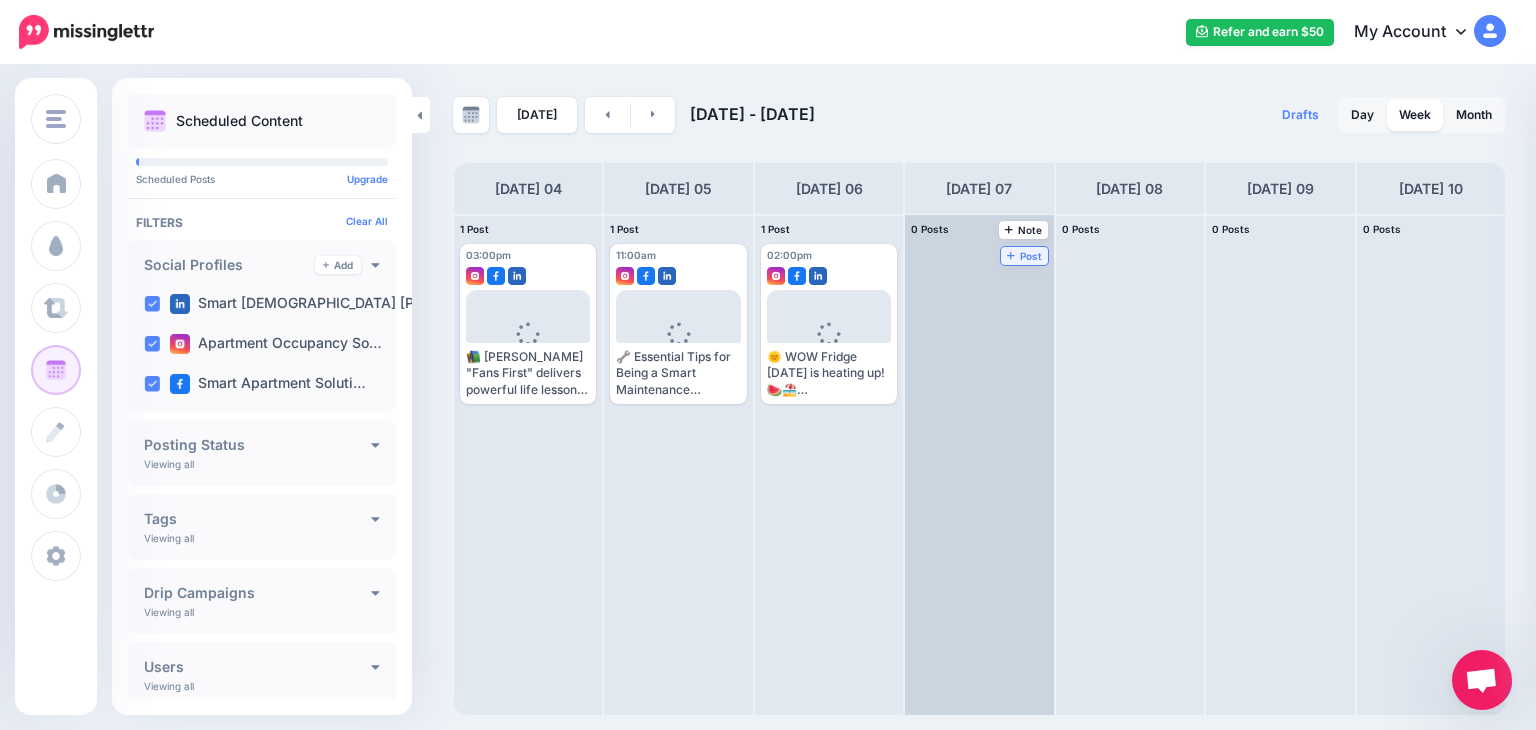 click on "Post" at bounding box center (1024, 256) 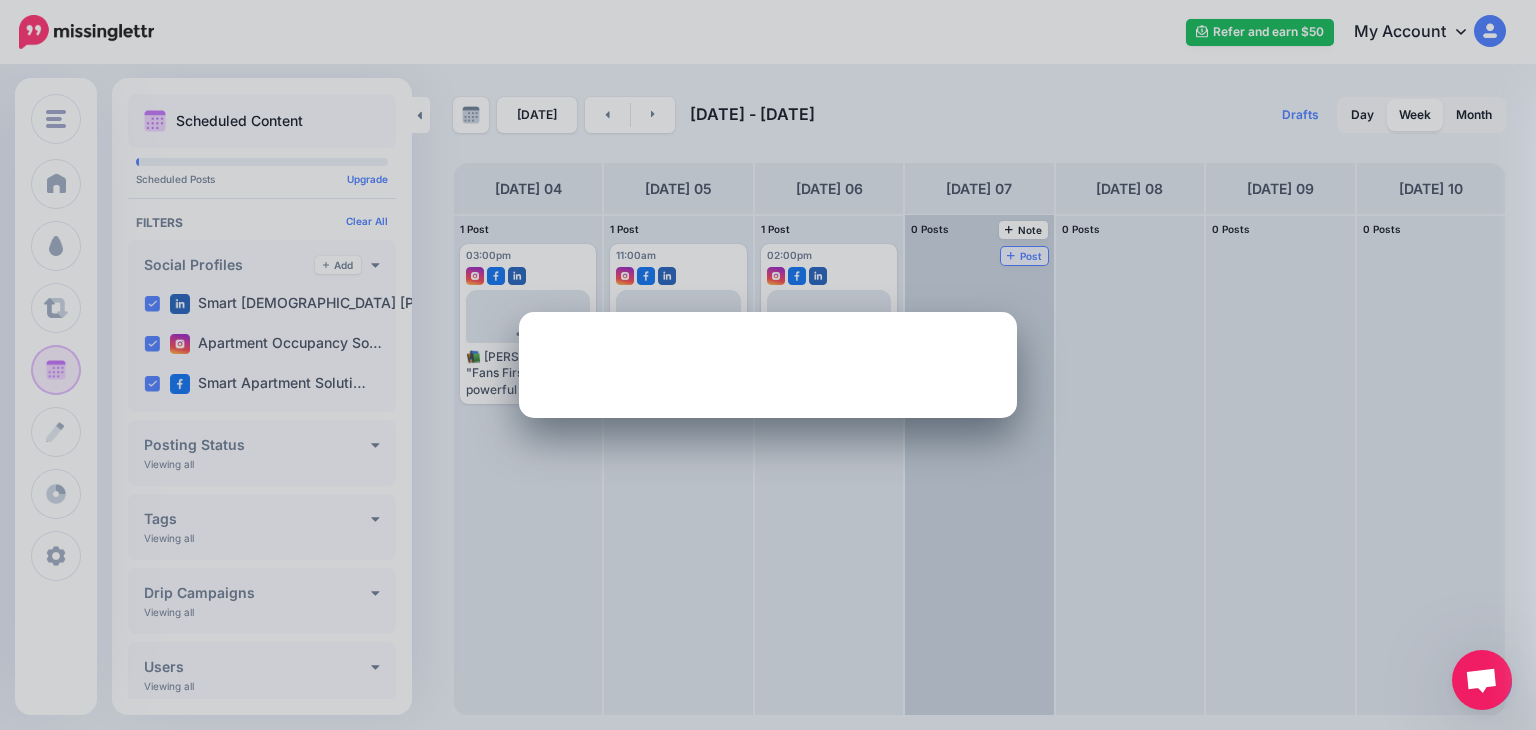 scroll, scrollTop: 0, scrollLeft: 0, axis: both 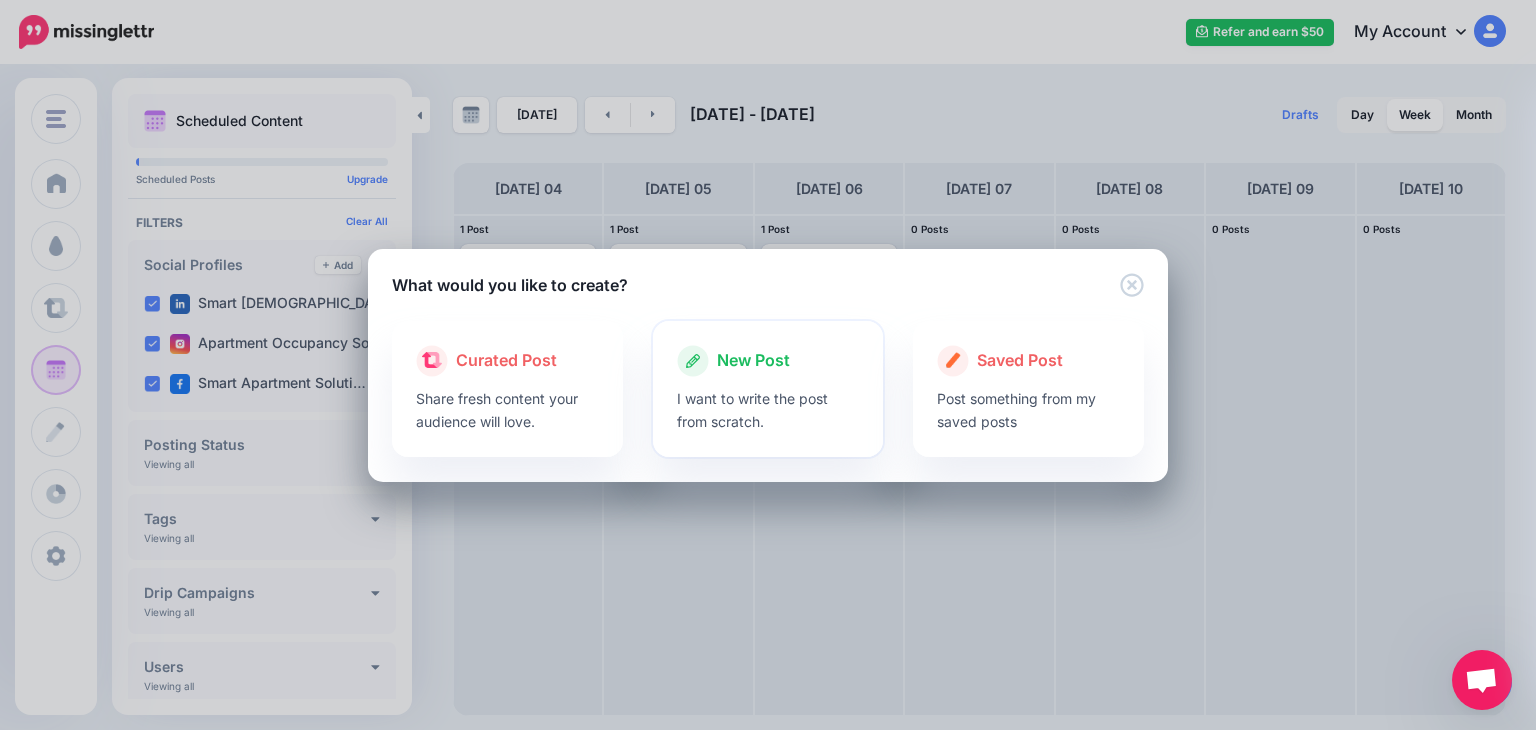 click at bounding box center (768, 382) 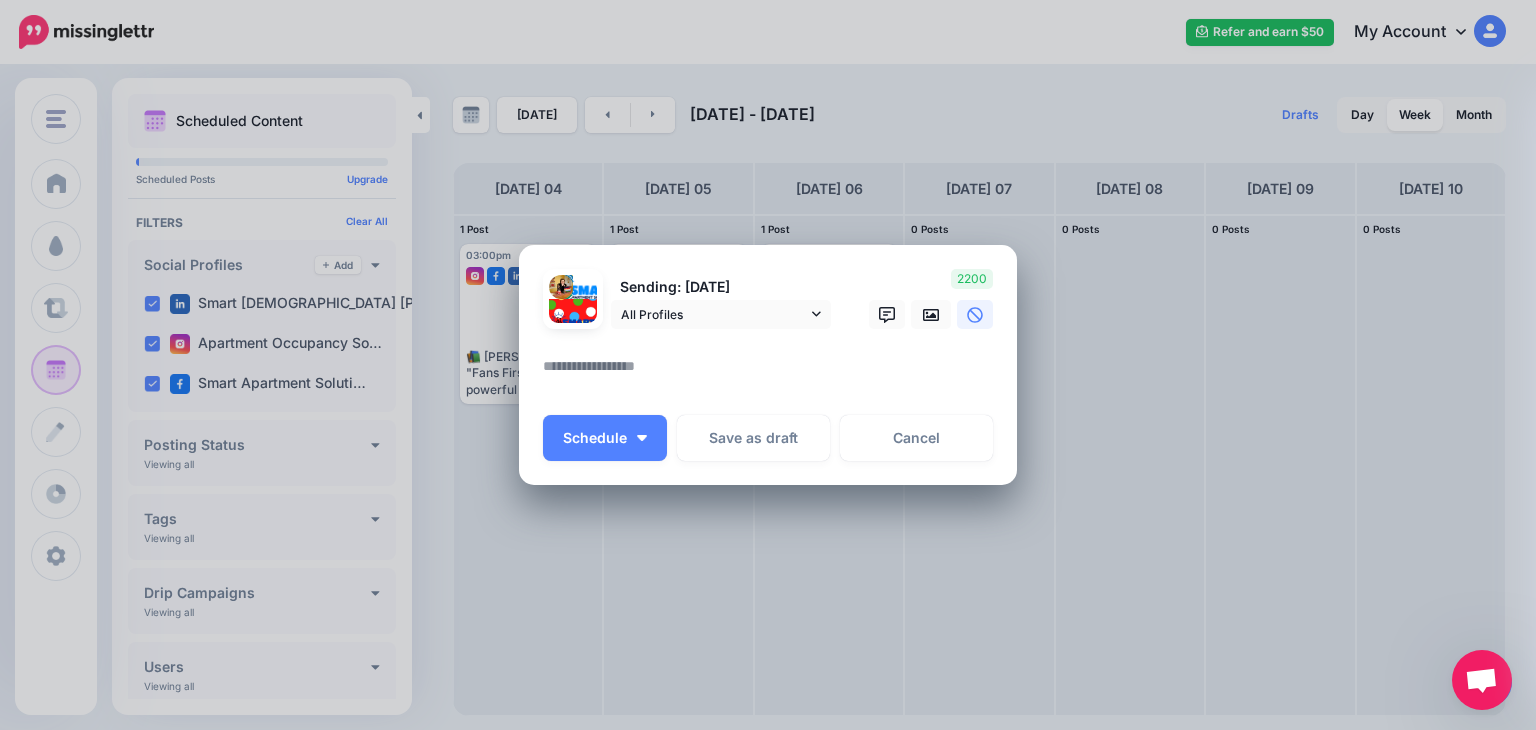 paste on "**********" 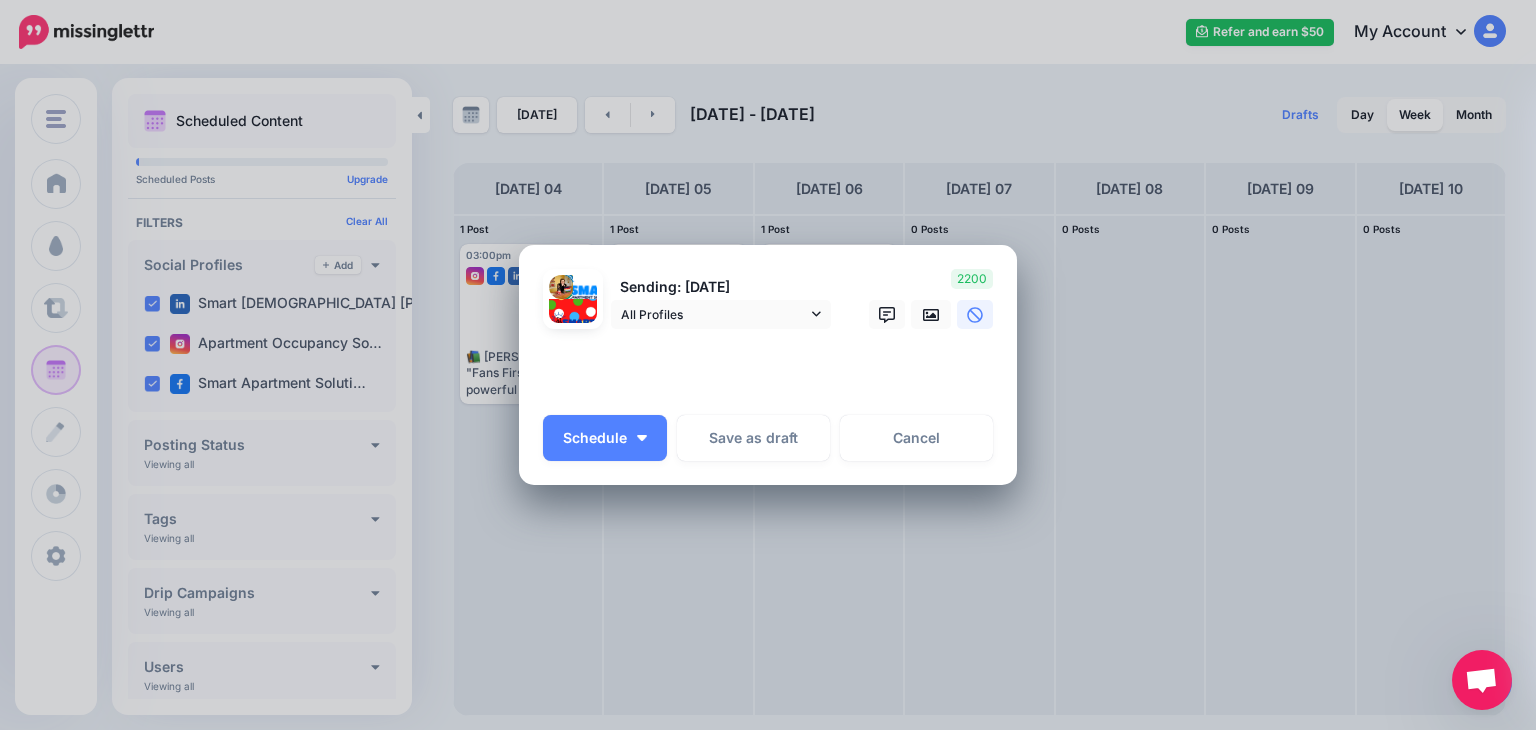 scroll, scrollTop: 532, scrollLeft: 0, axis: vertical 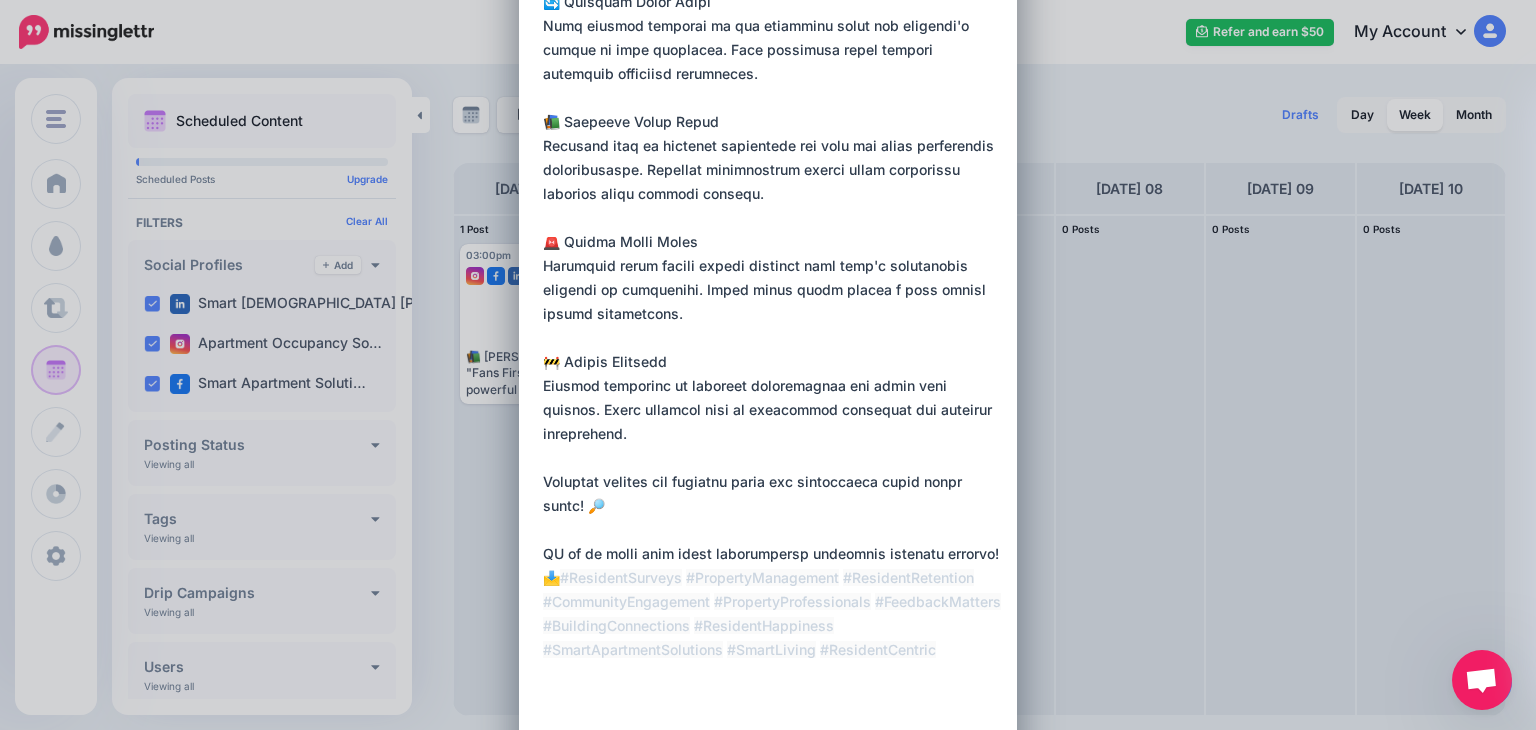 type on "**********" 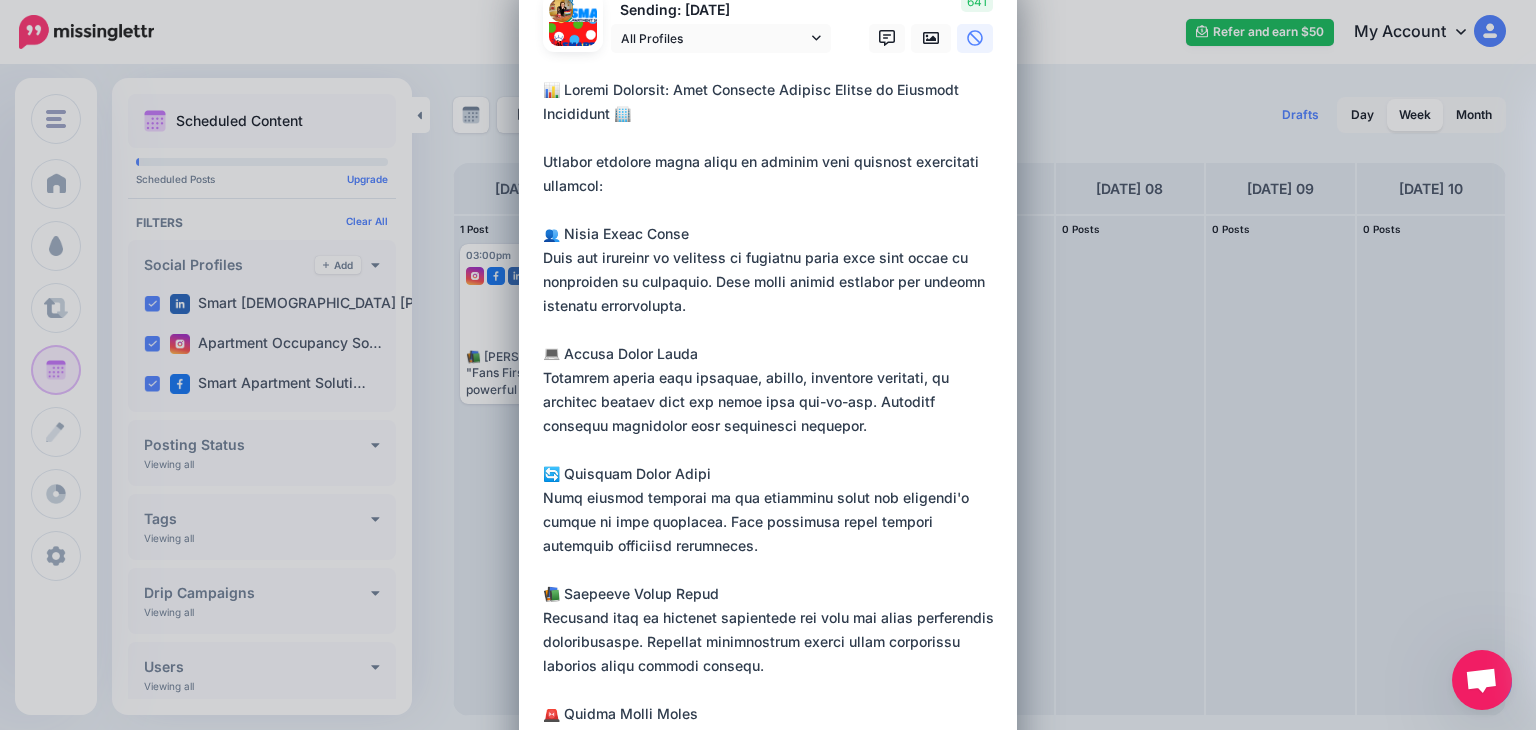 scroll, scrollTop: 40, scrollLeft: 0, axis: vertical 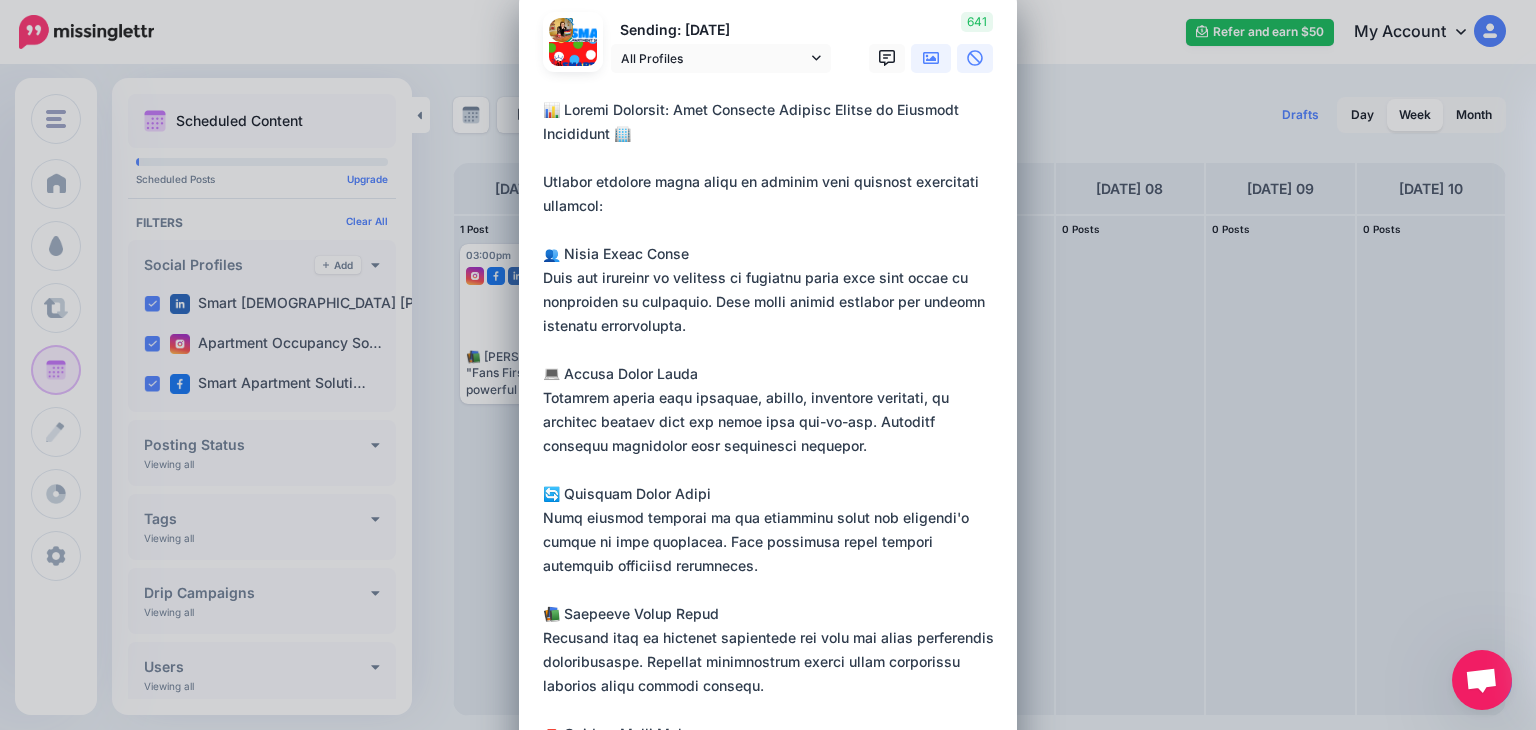 click 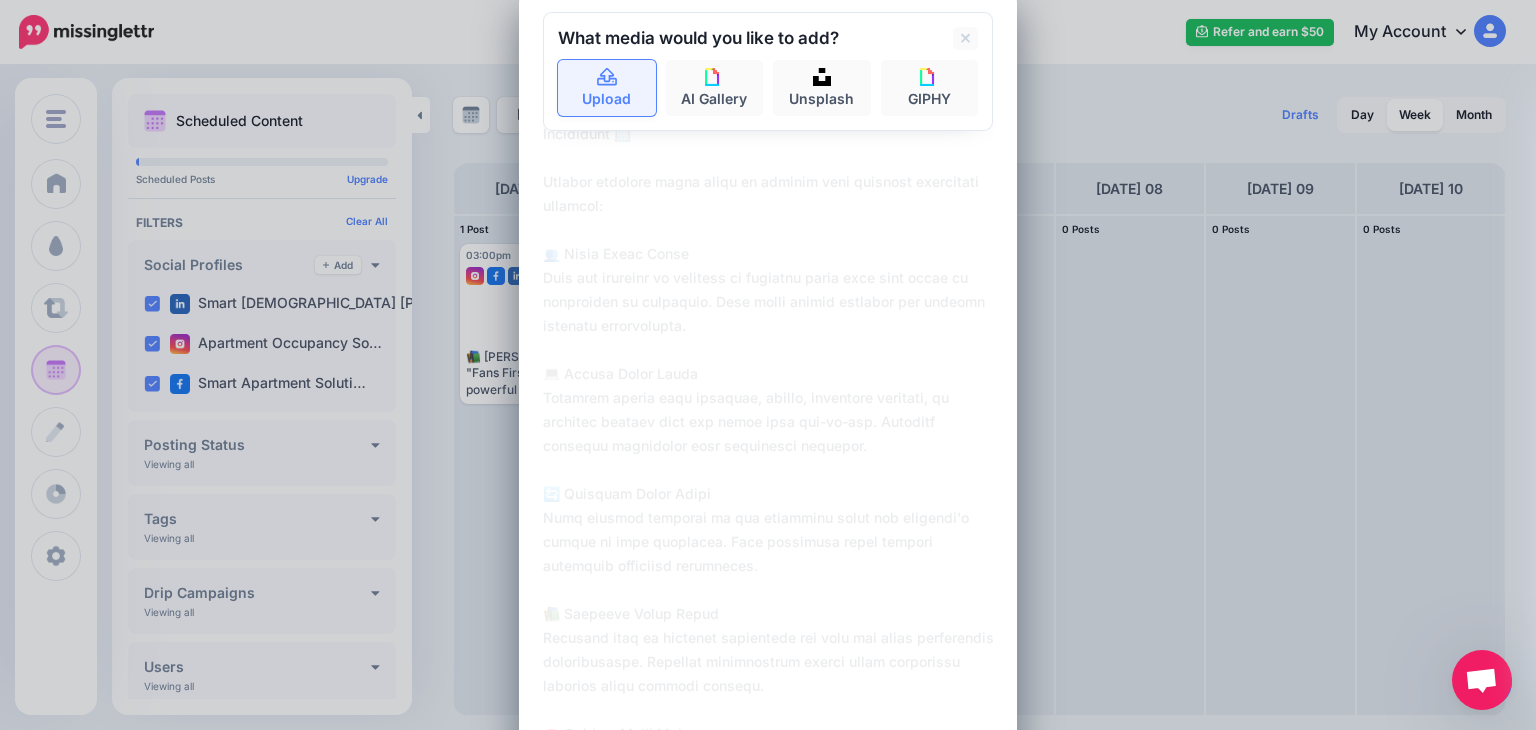 click on "Upload" at bounding box center [607, 88] 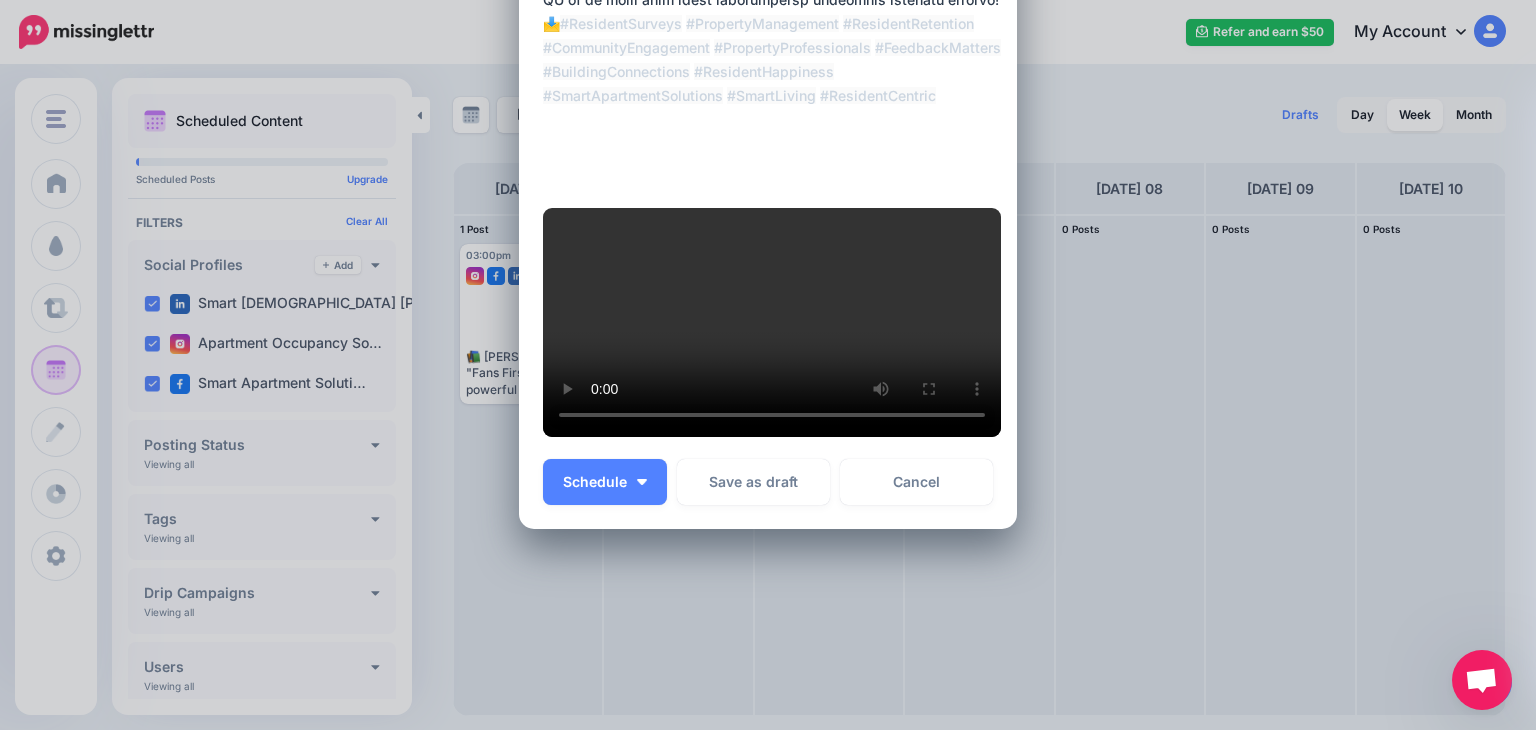 scroll, scrollTop: 1200, scrollLeft: 0, axis: vertical 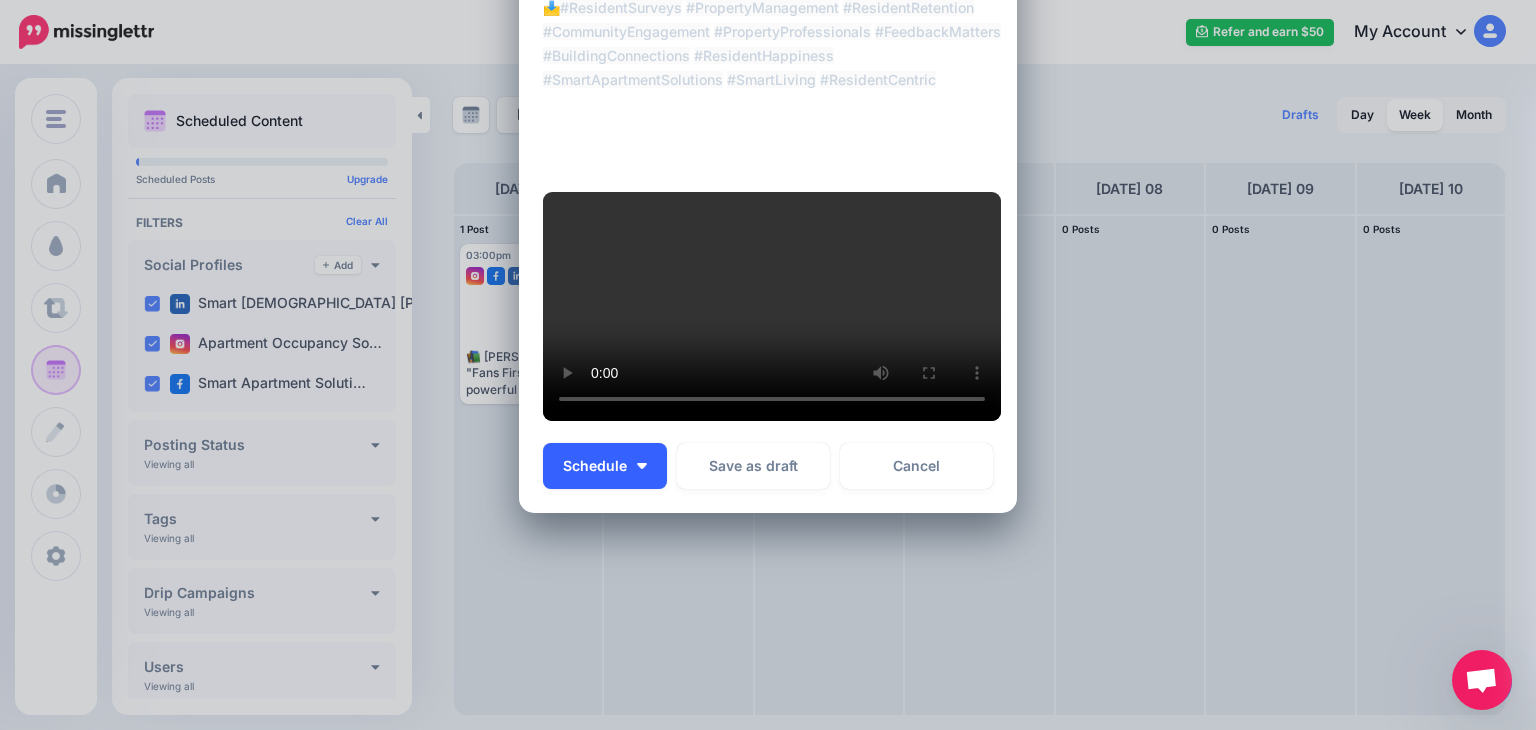 click on "Schedule" at bounding box center (595, 466) 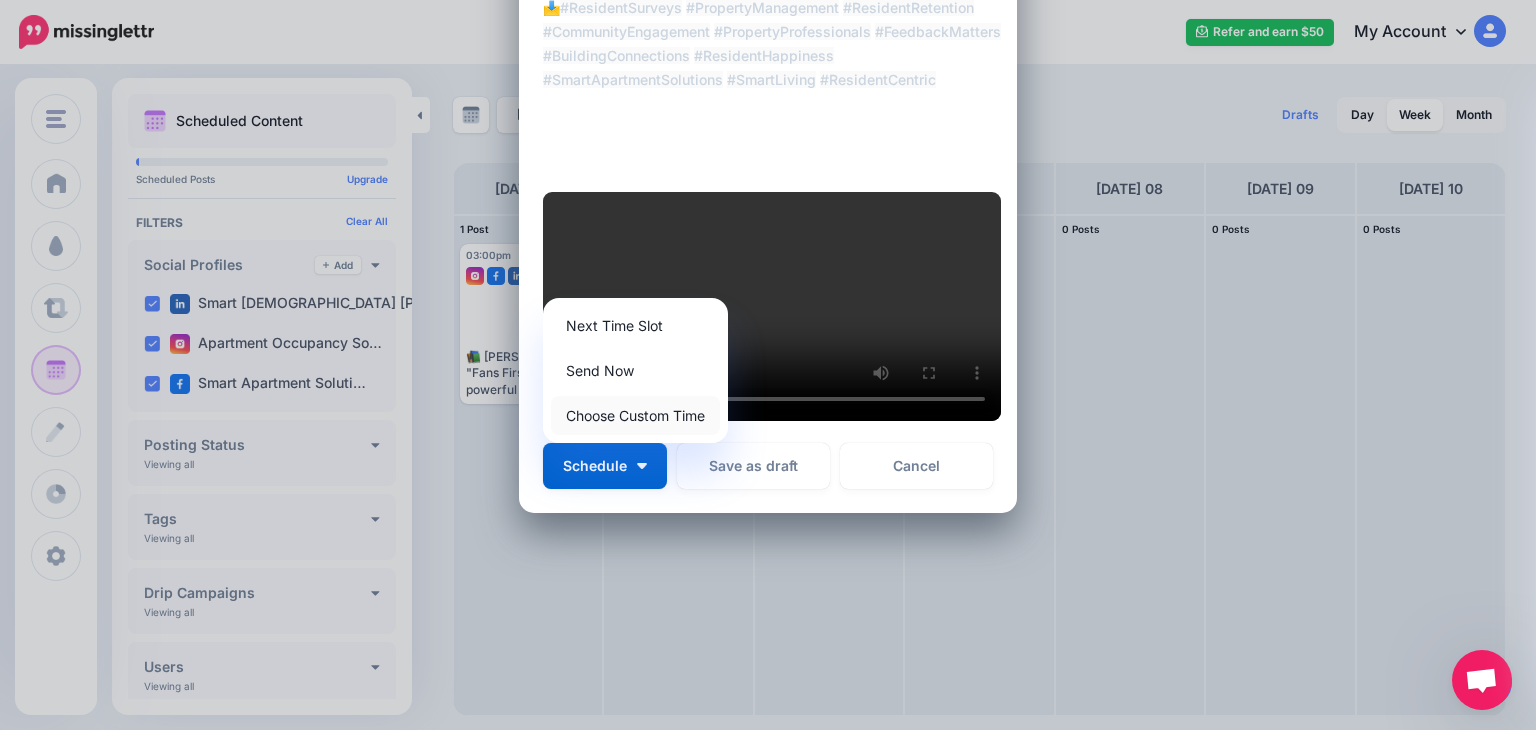 click on "Choose Custom Time" at bounding box center (635, 415) 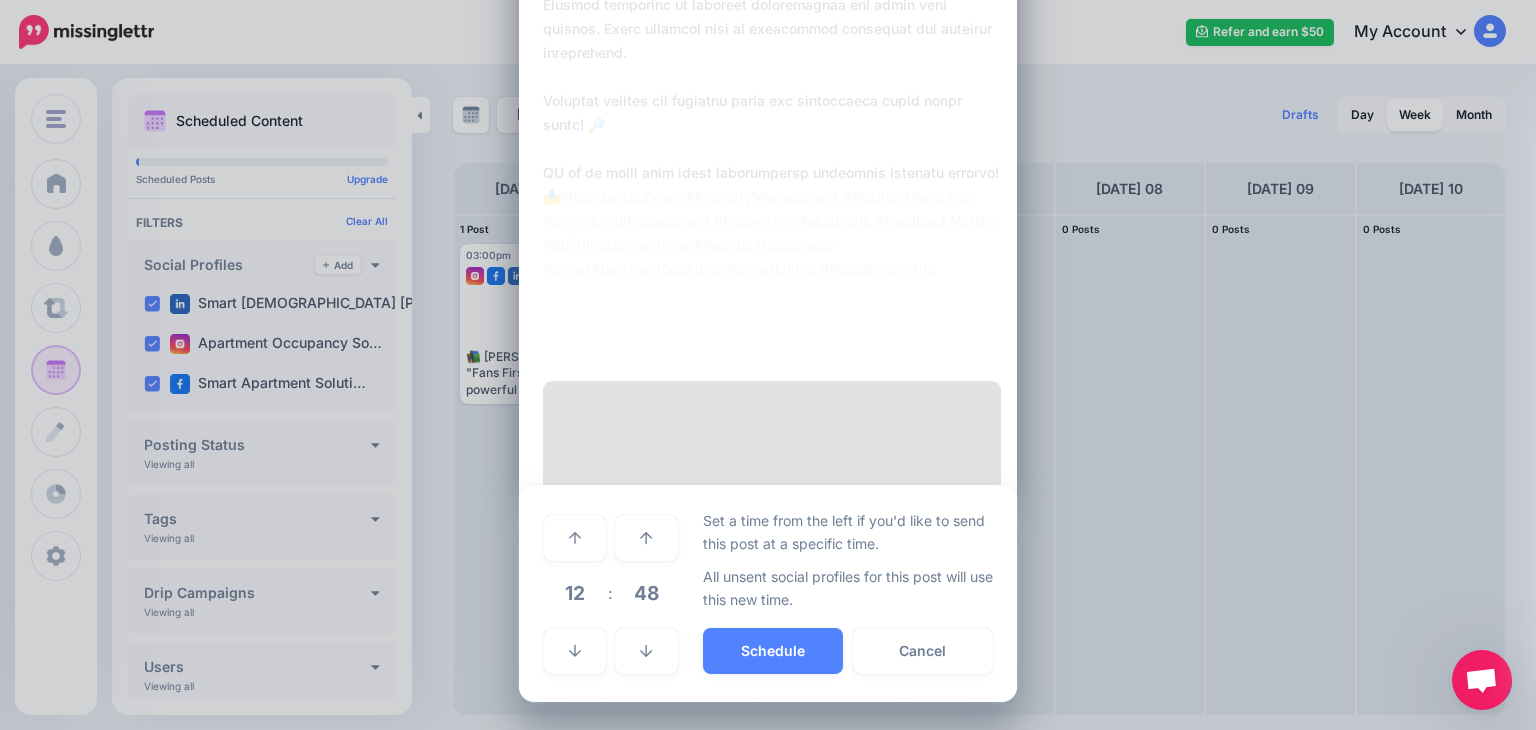 scroll, scrollTop: 1140, scrollLeft: 0, axis: vertical 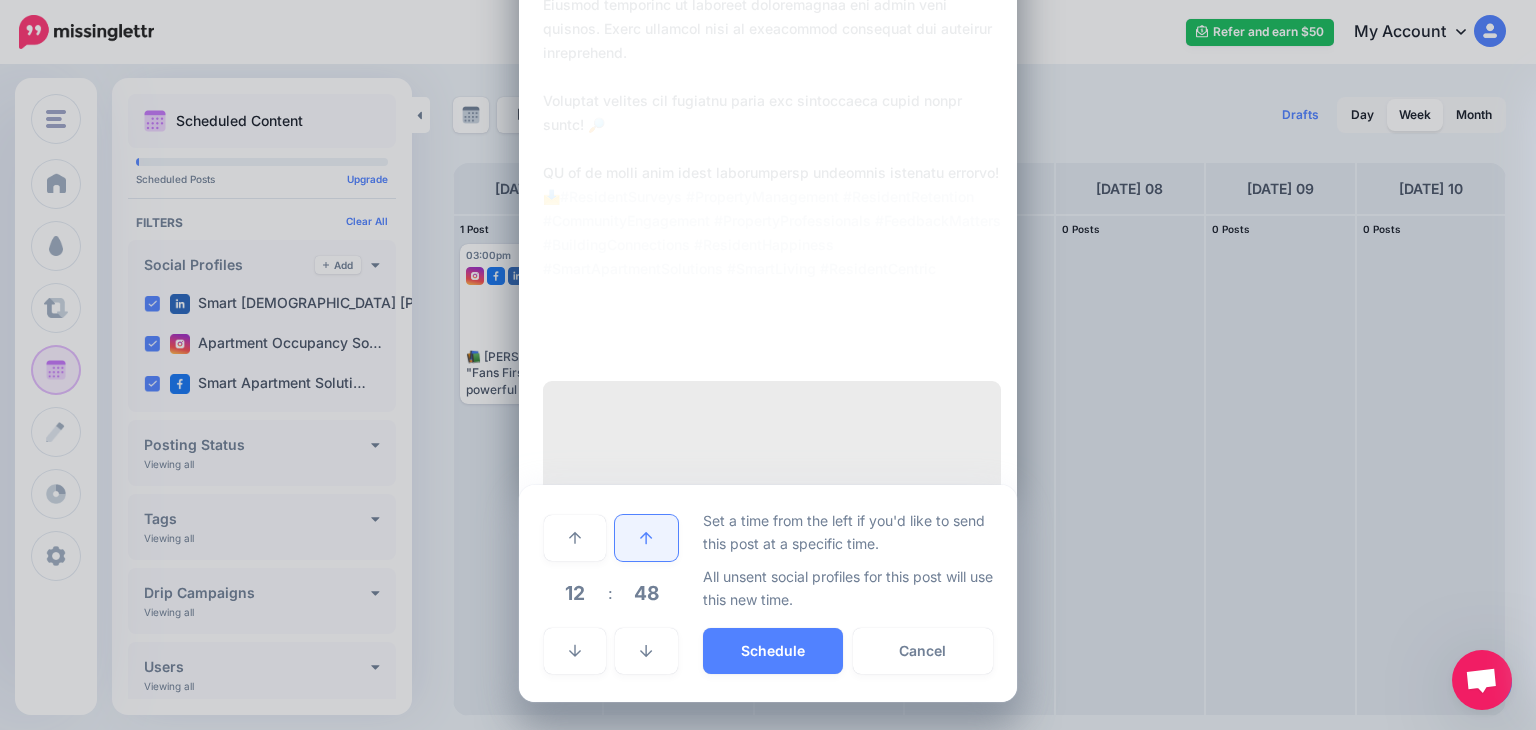 click 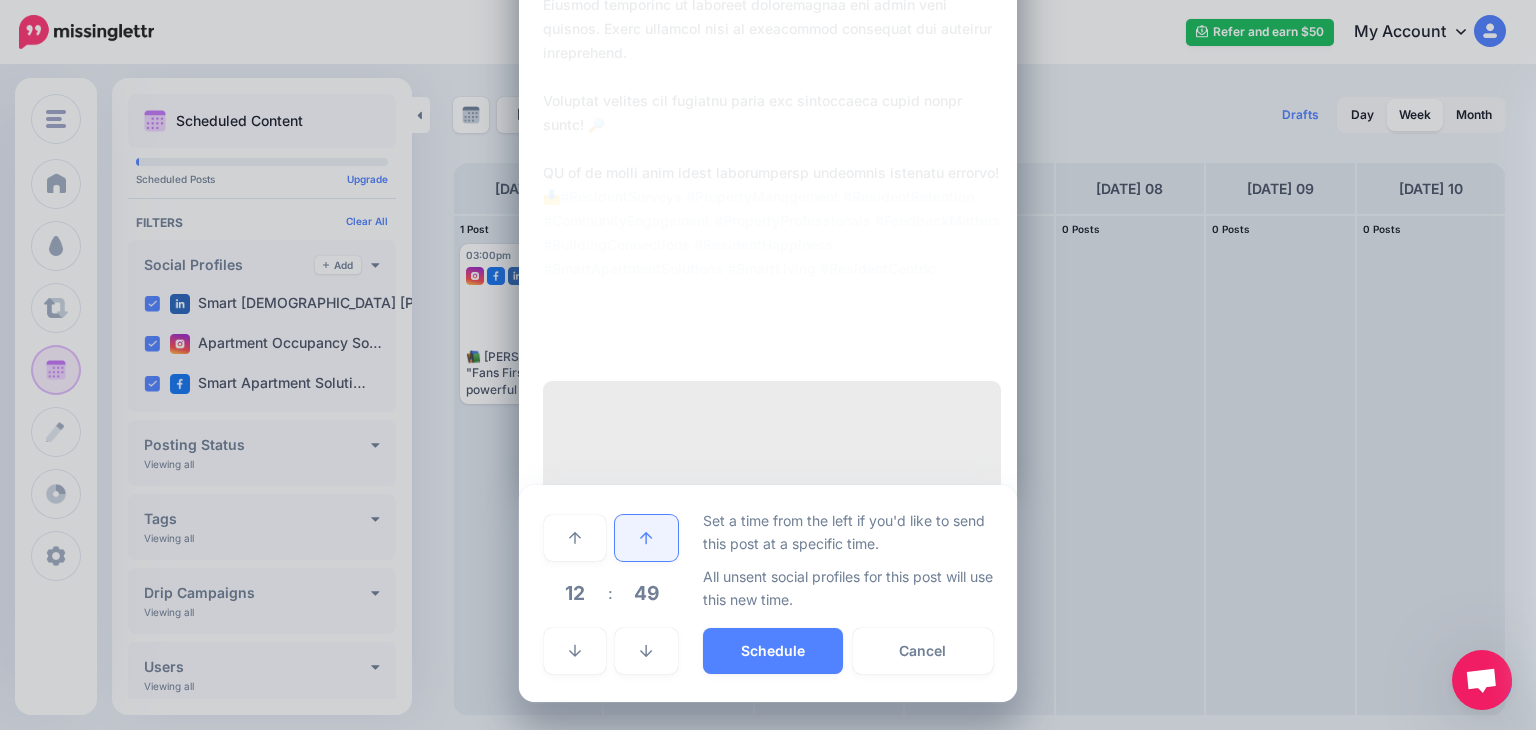 click 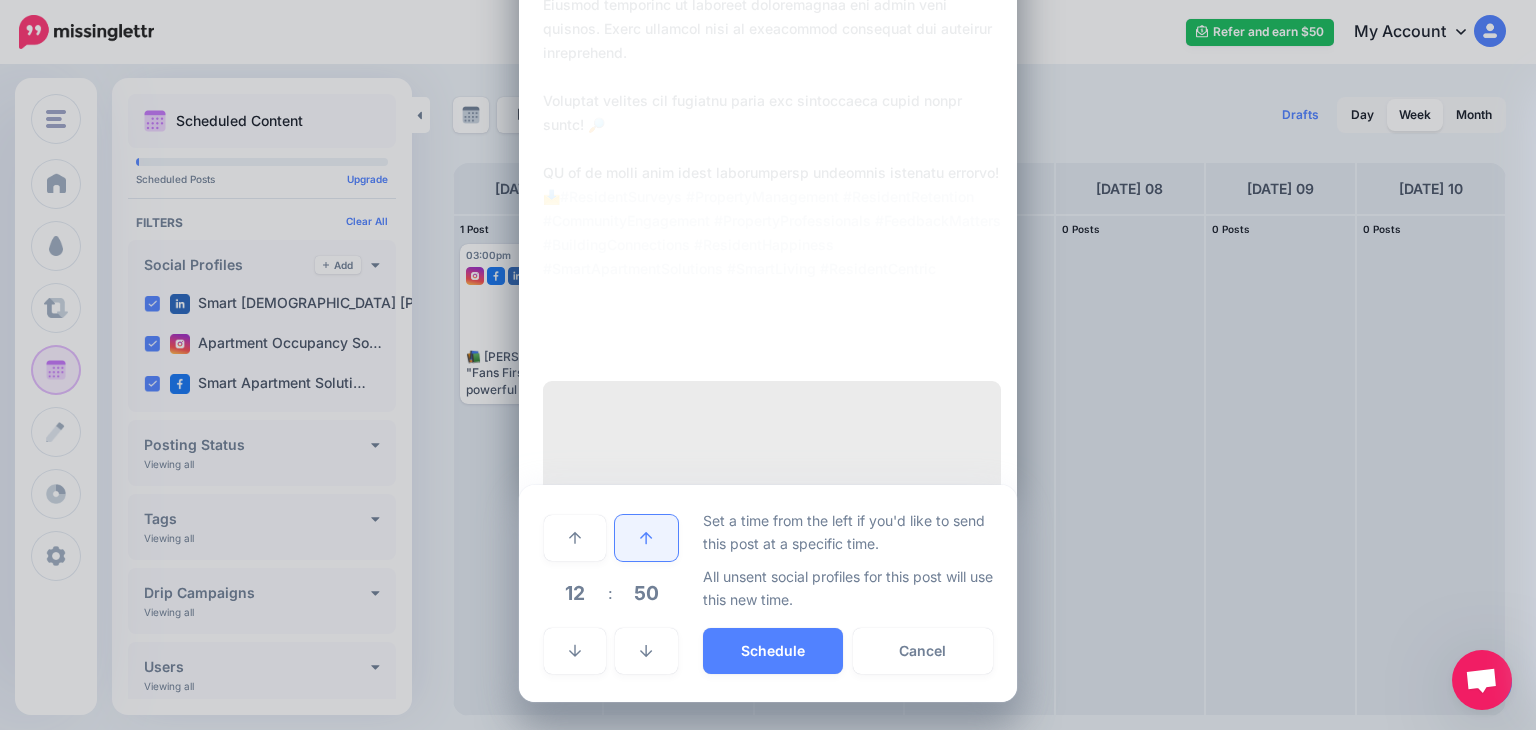 click 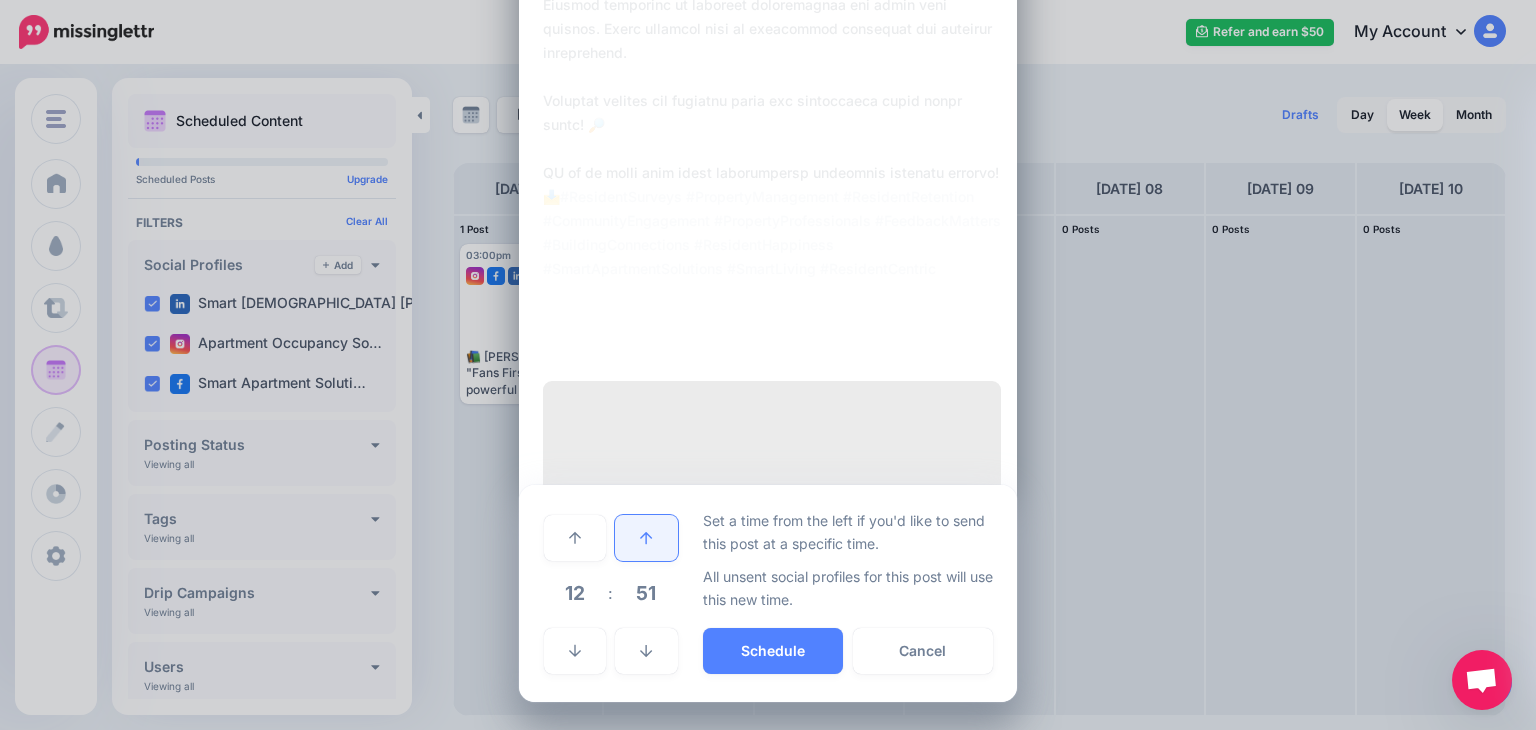 click 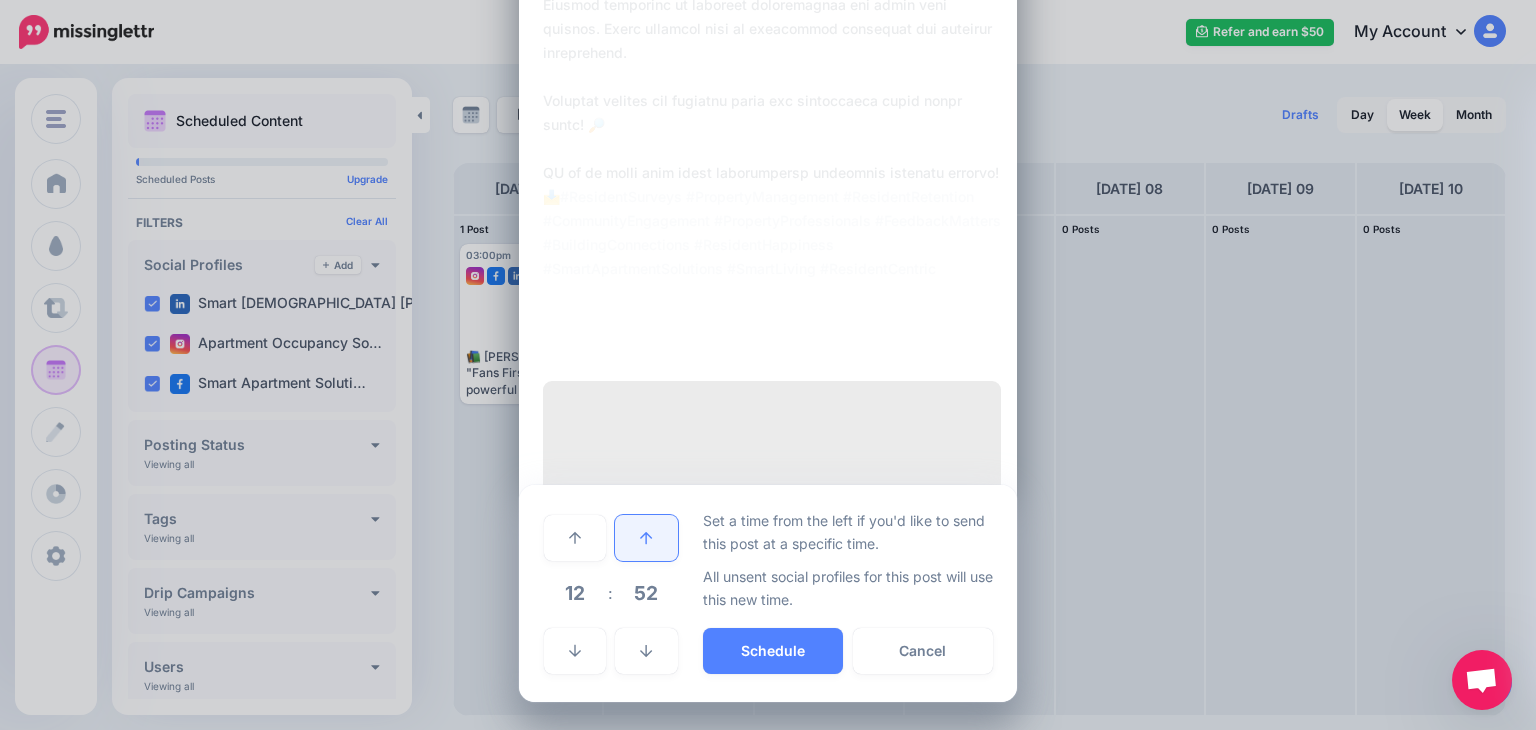 click 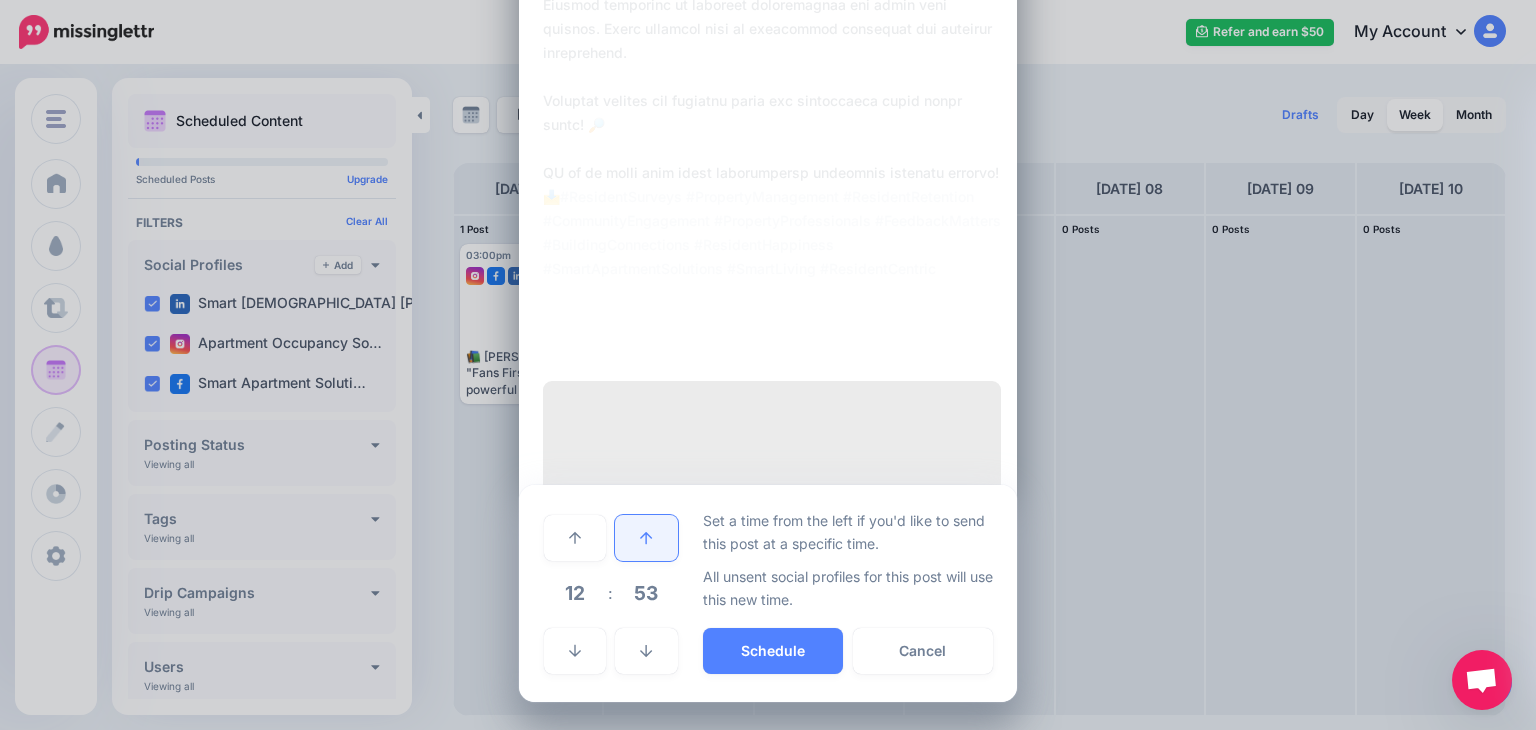 click 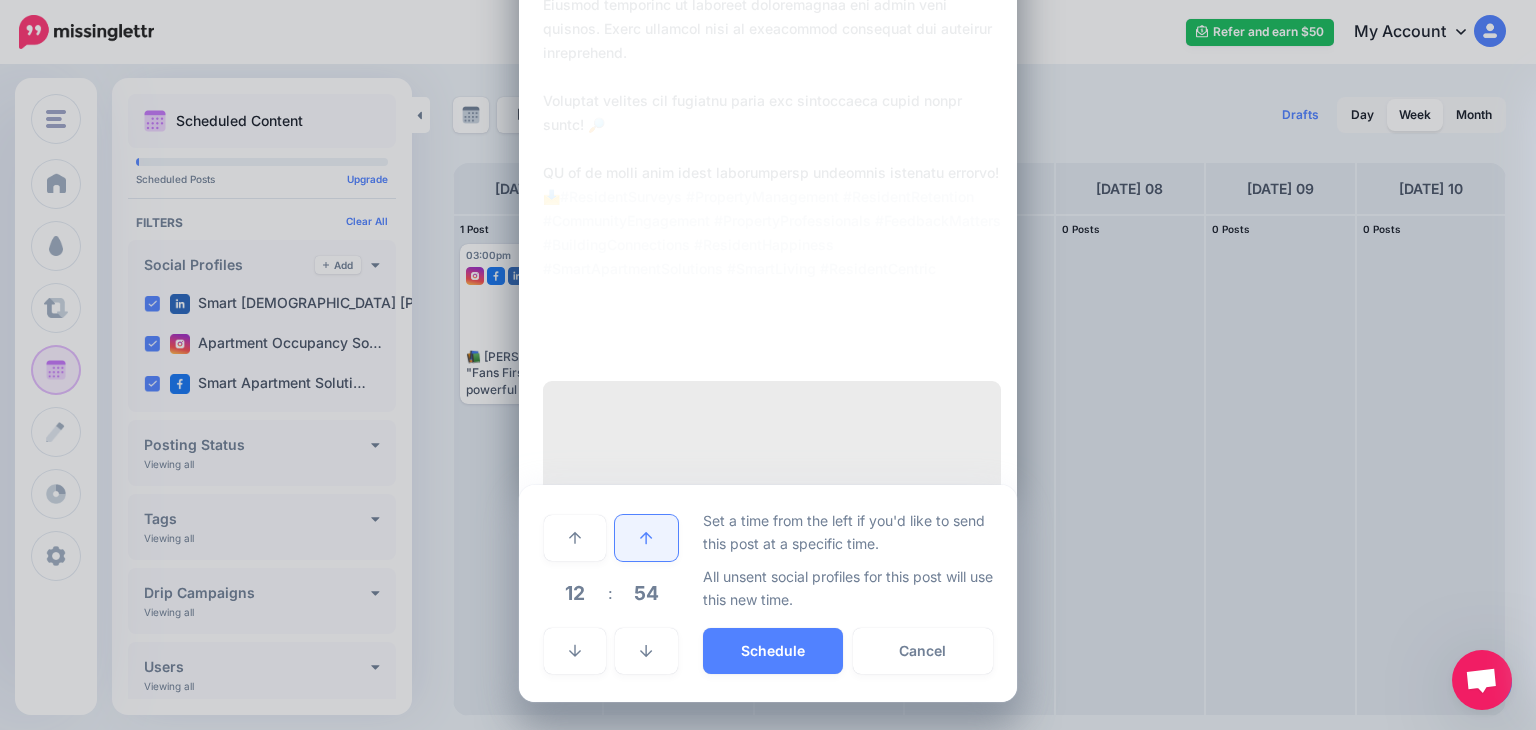 click 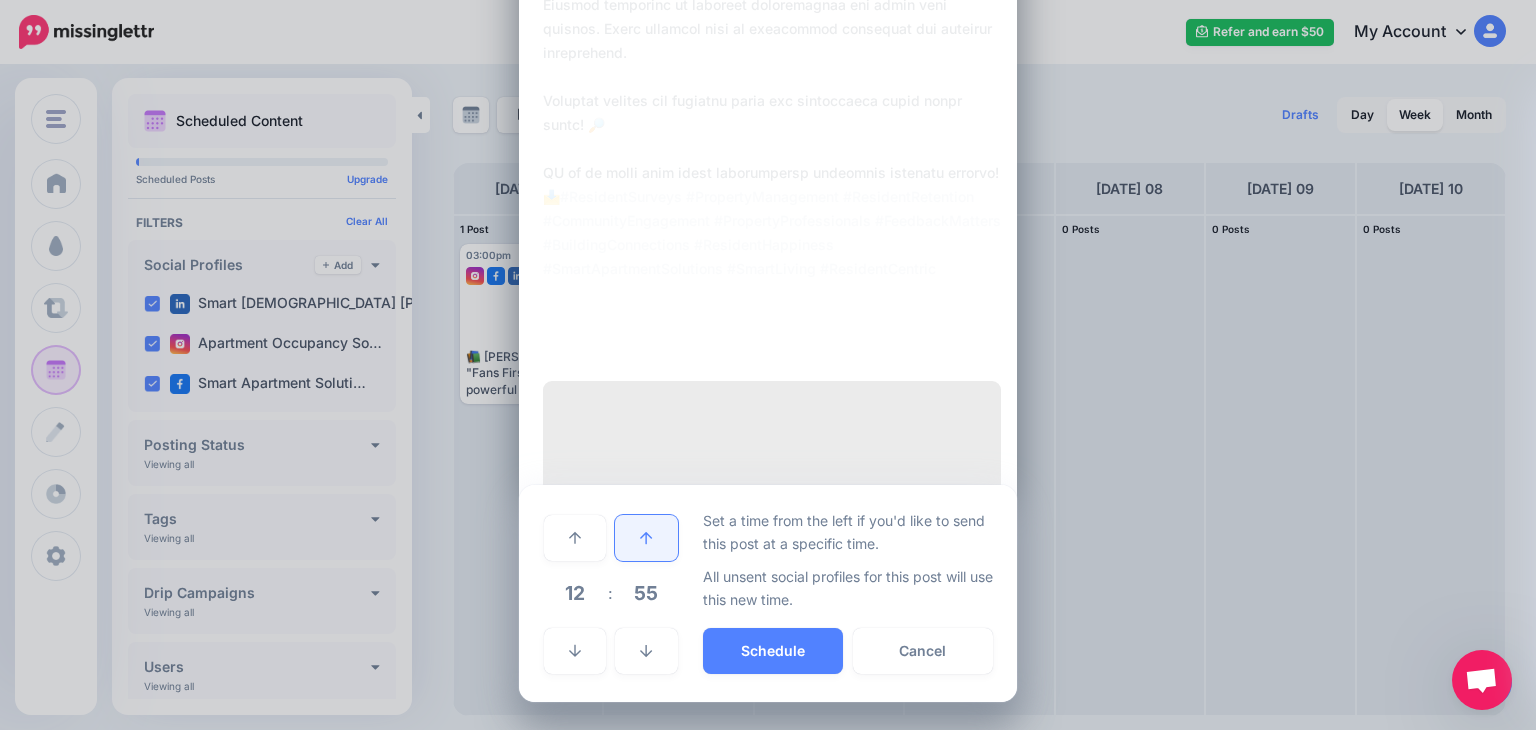 click 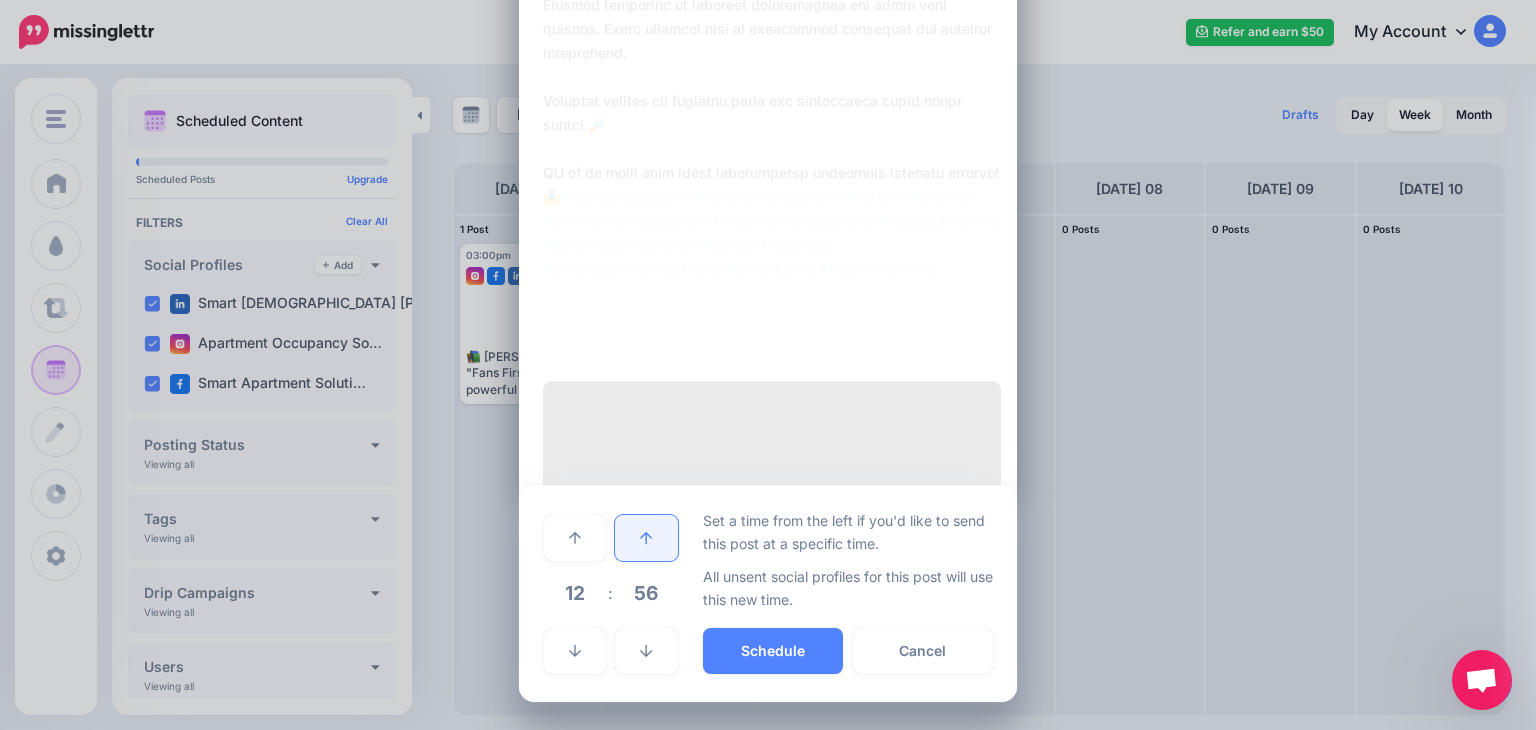 click 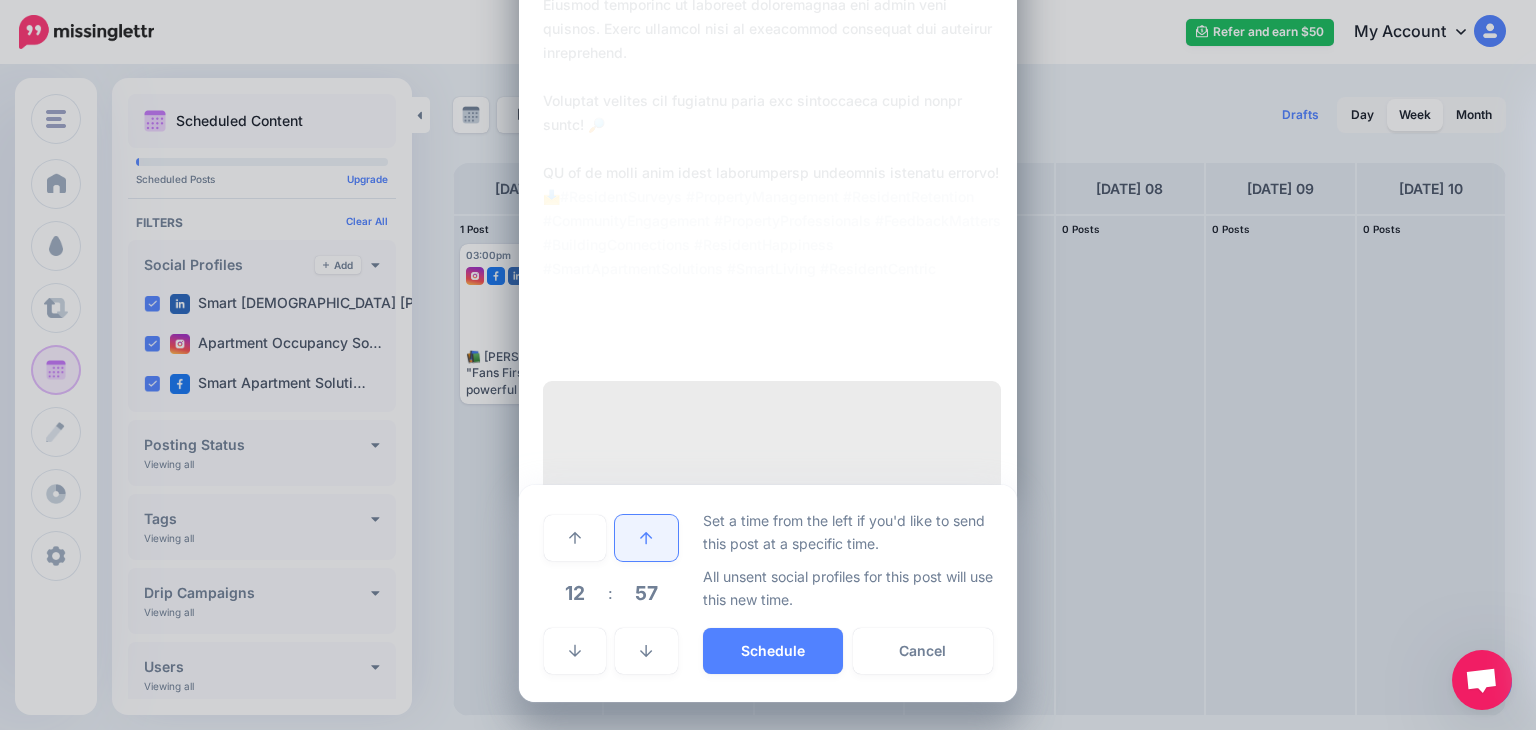 click 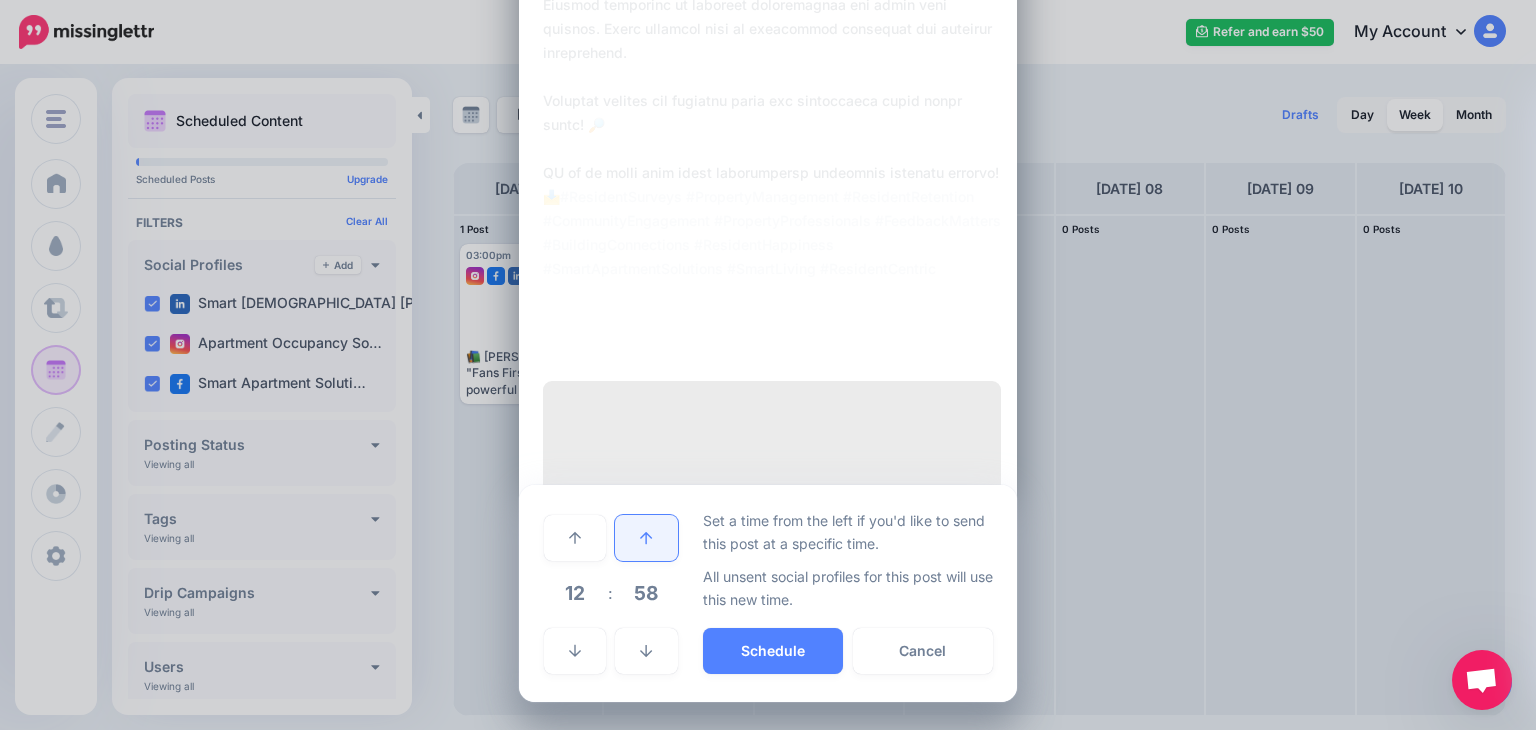 click 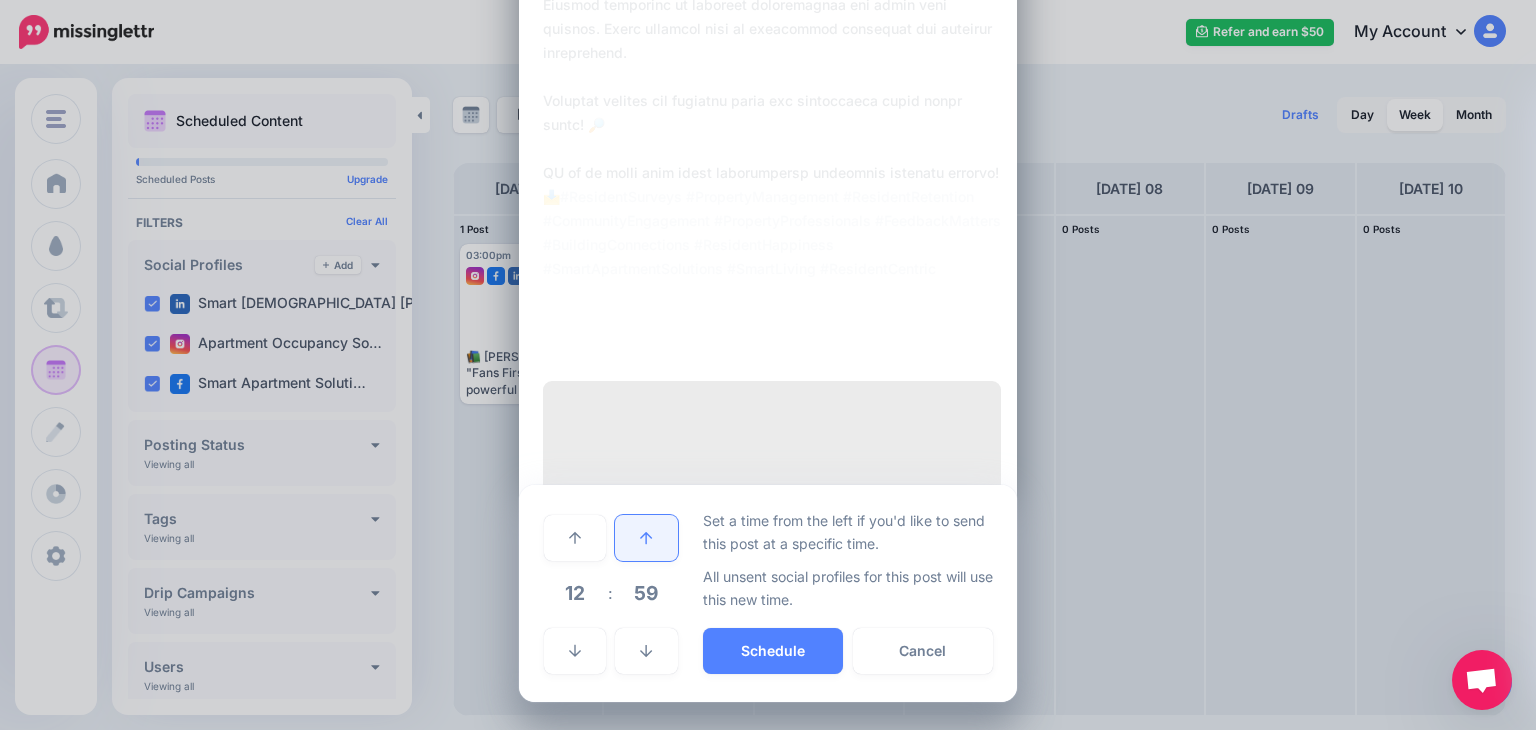 click 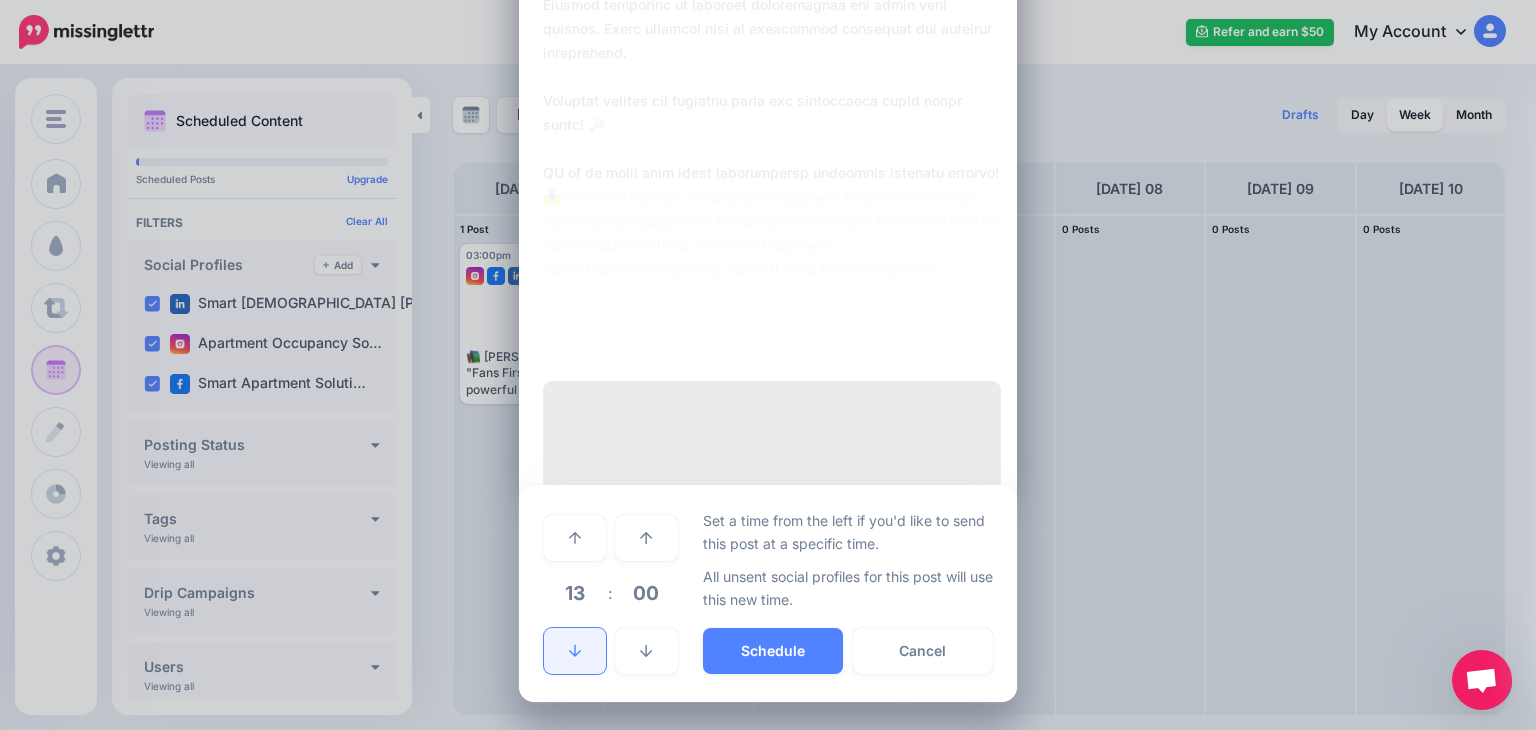 click at bounding box center [575, 651] 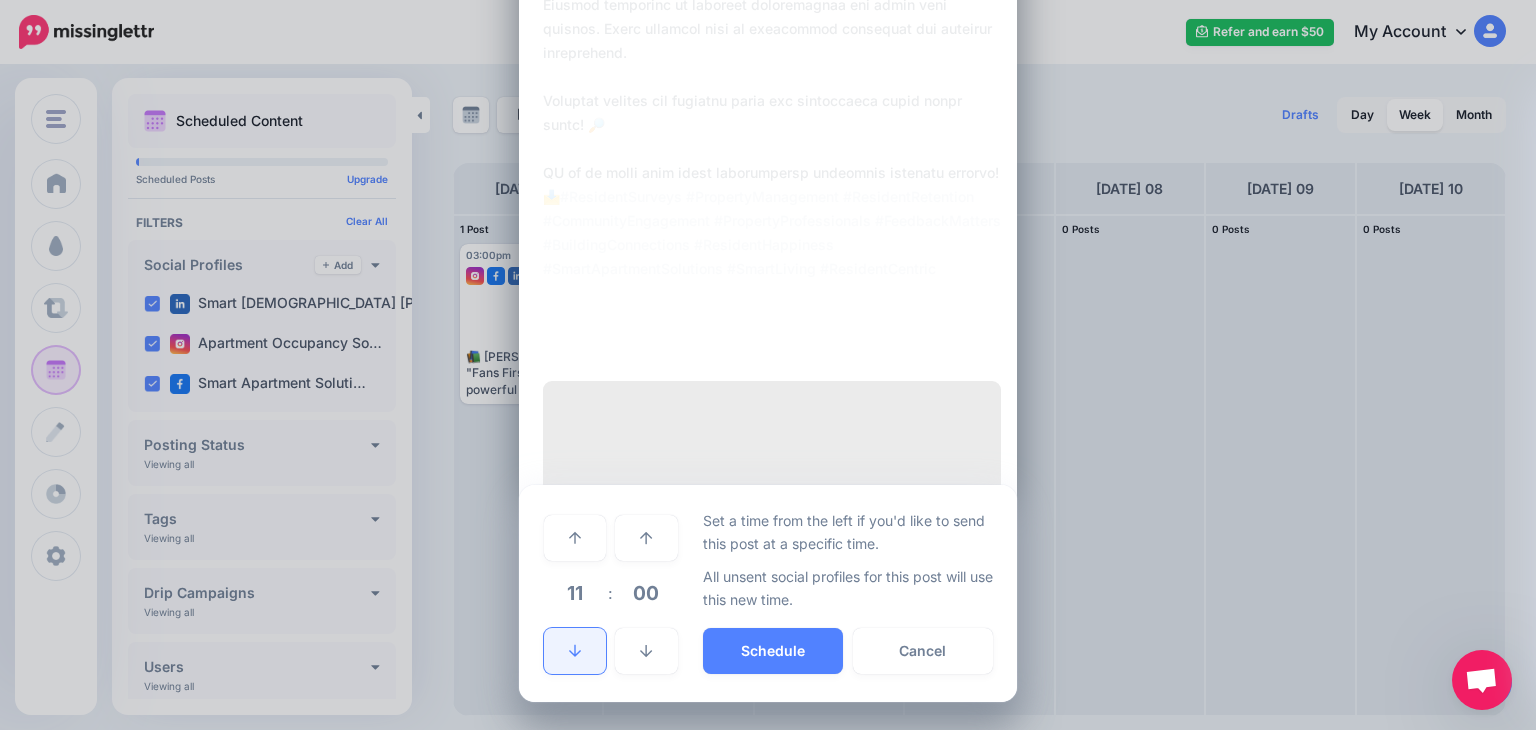 click 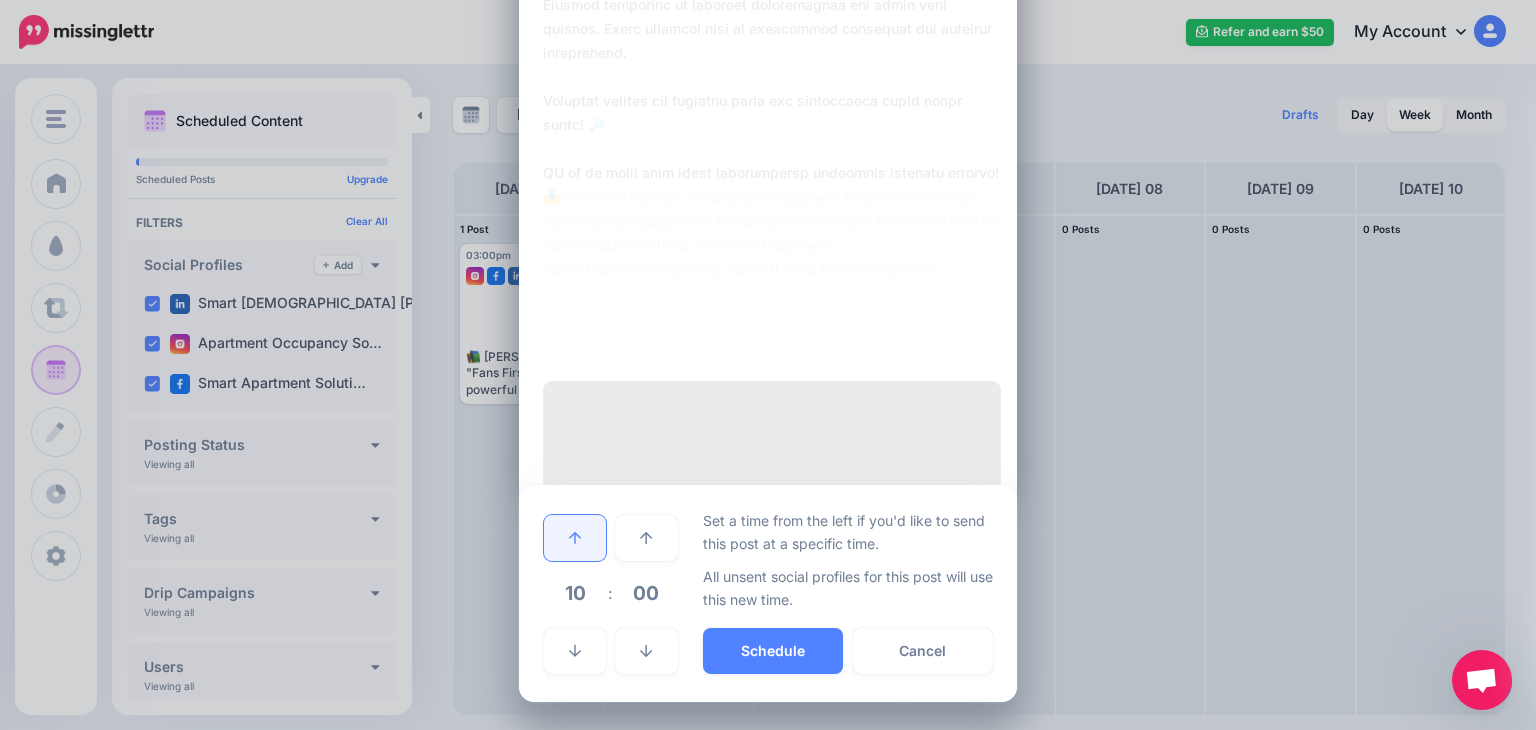 click at bounding box center (575, 538) 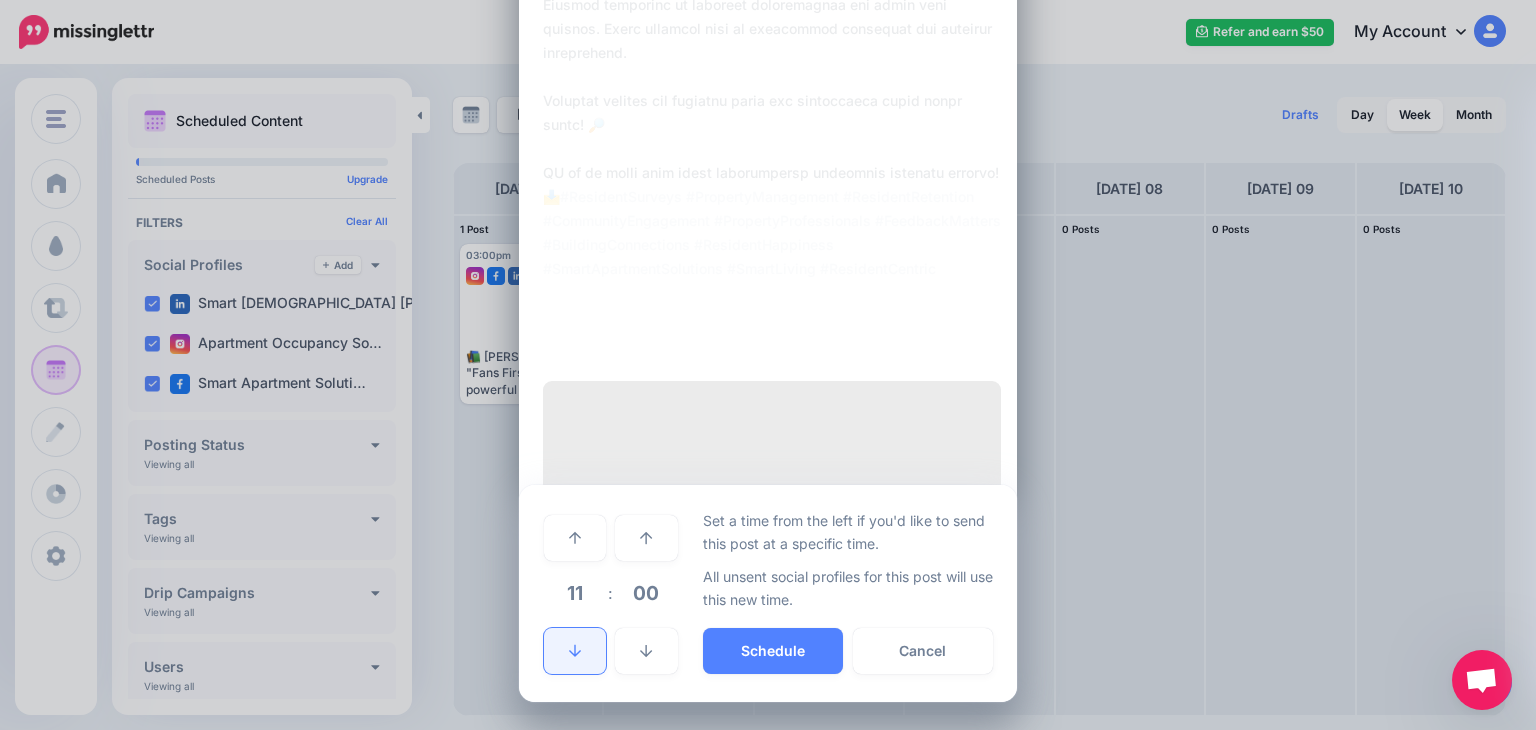 click 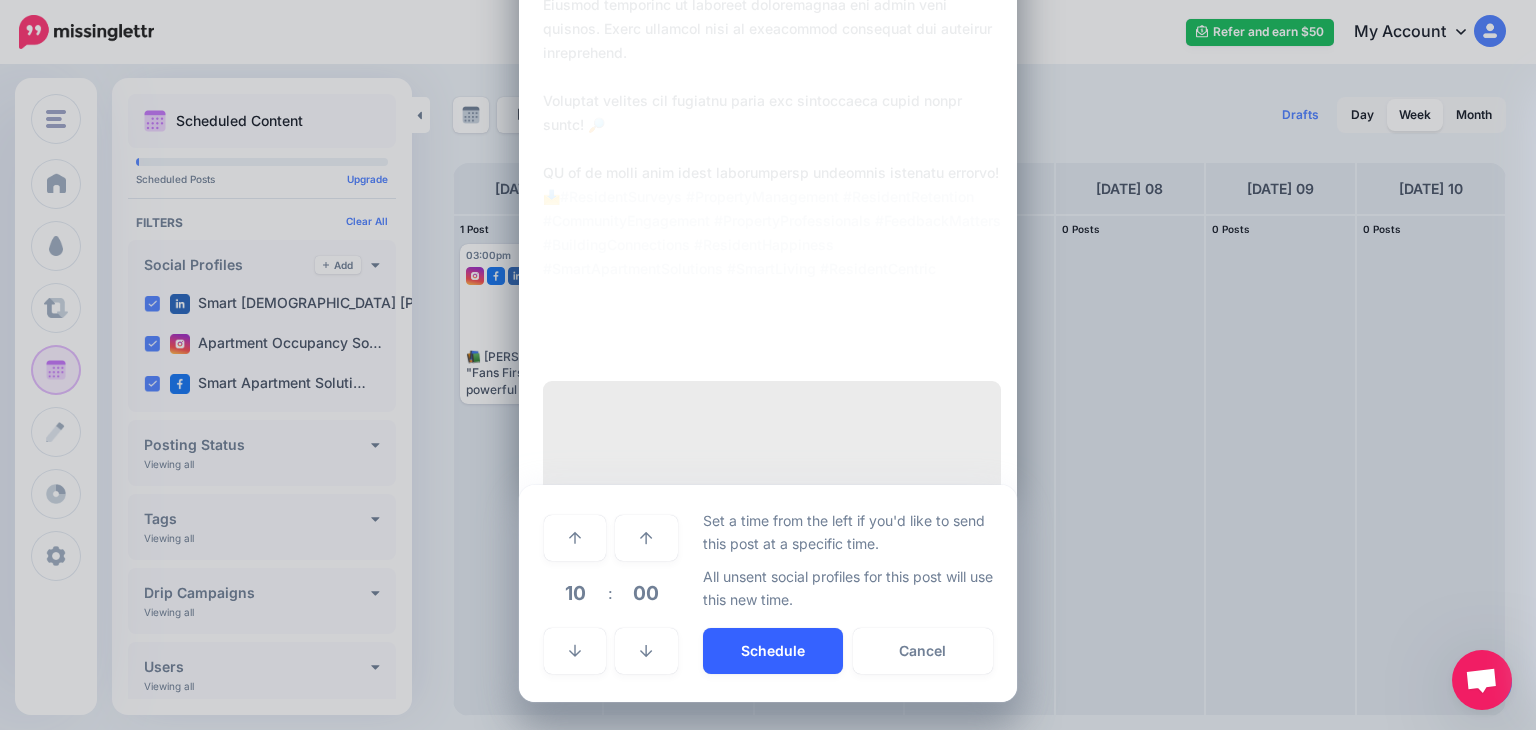 drag, startPoint x: 763, startPoint y: 654, endPoint x: 771, endPoint y: 646, distance: 11.313708 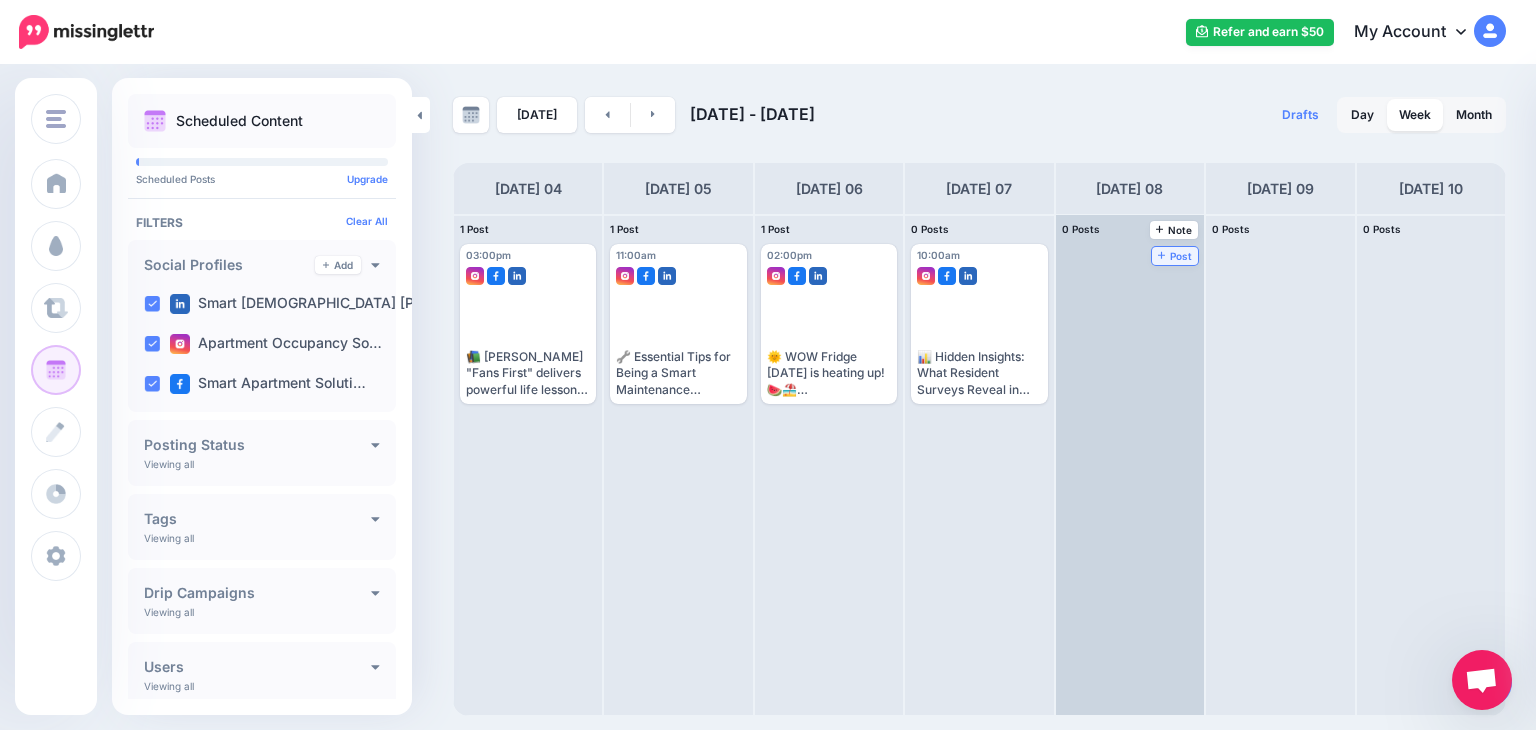 click on "Post" at bounding box center (1175, 256) 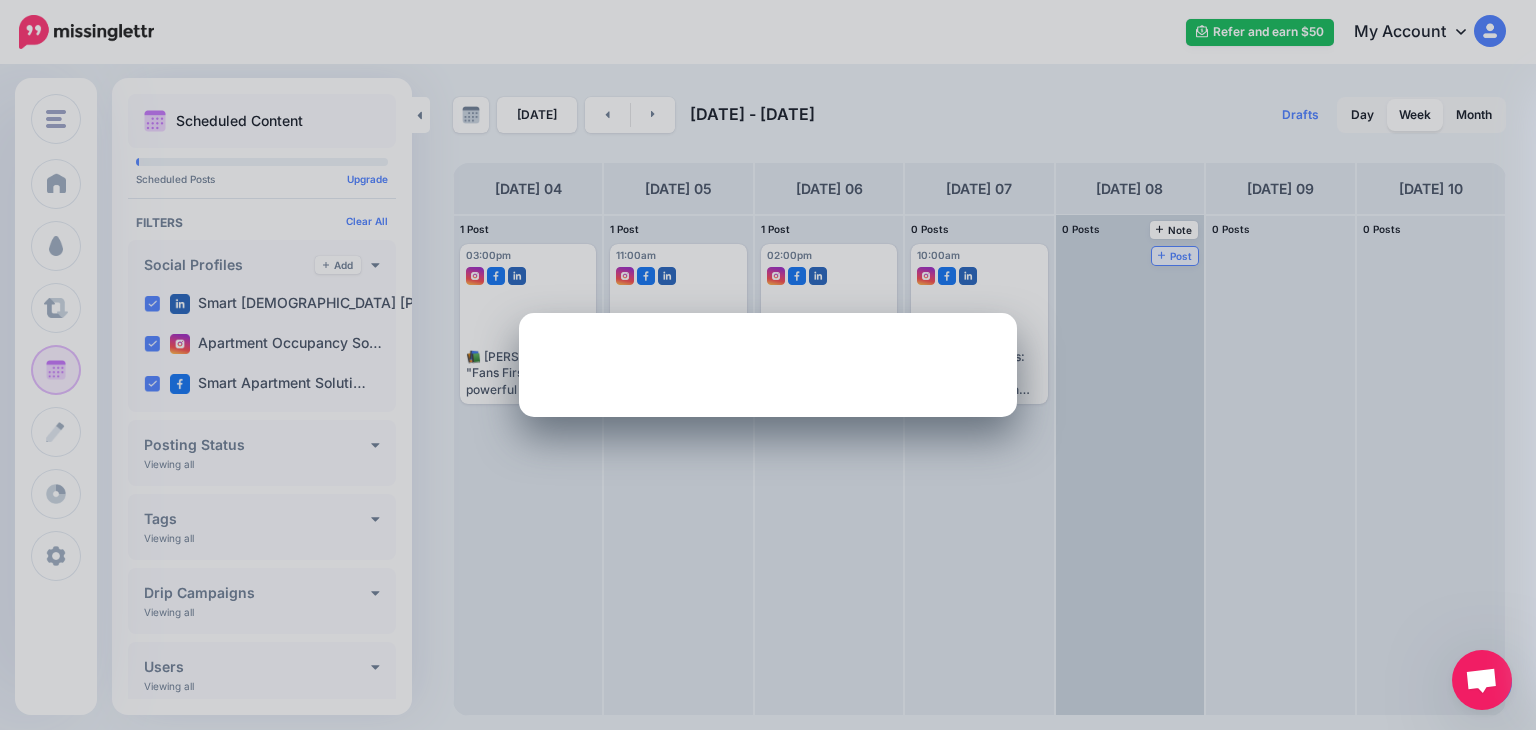 scroll, scrollTop: 0, scrollLeft: 0, axis: both 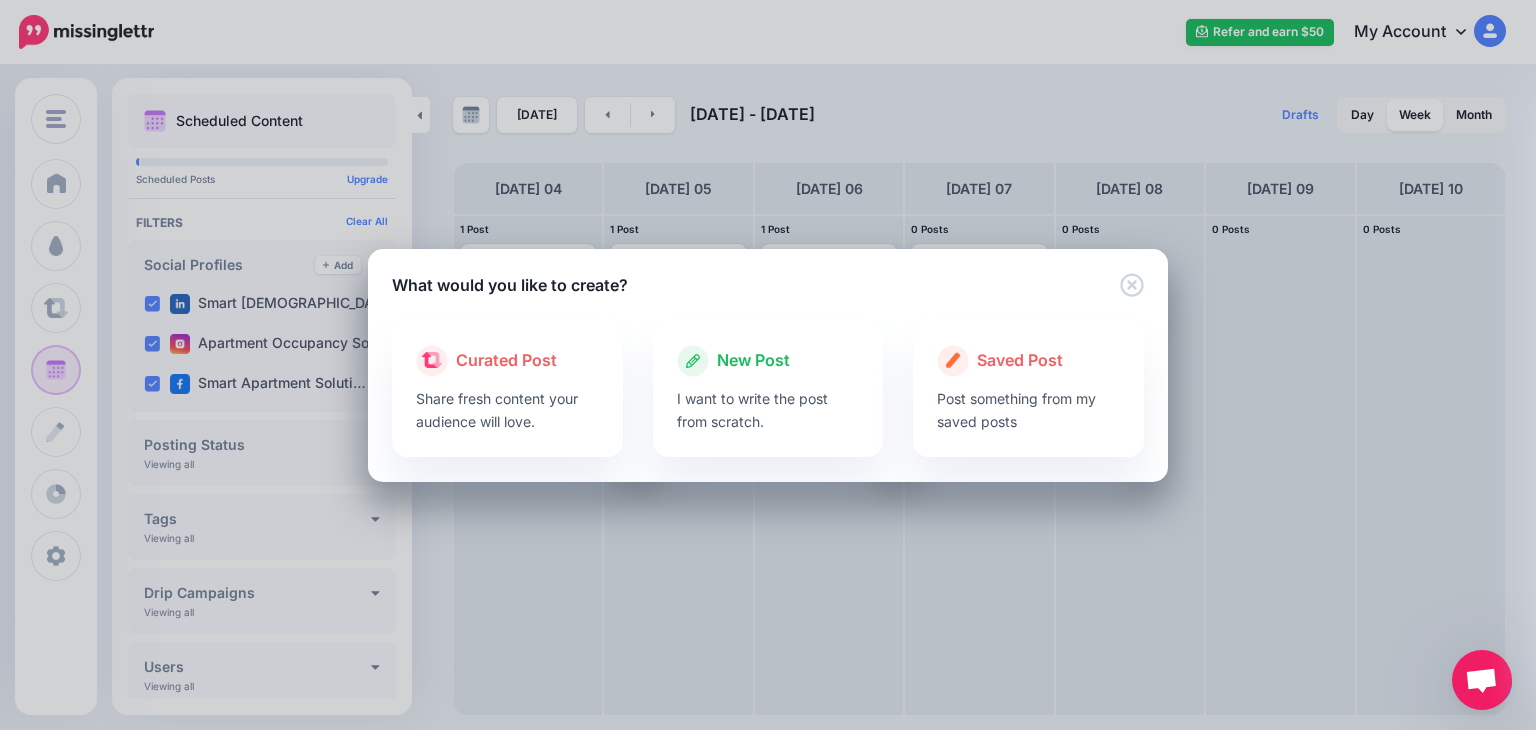 click at bounding box center [768, 382] 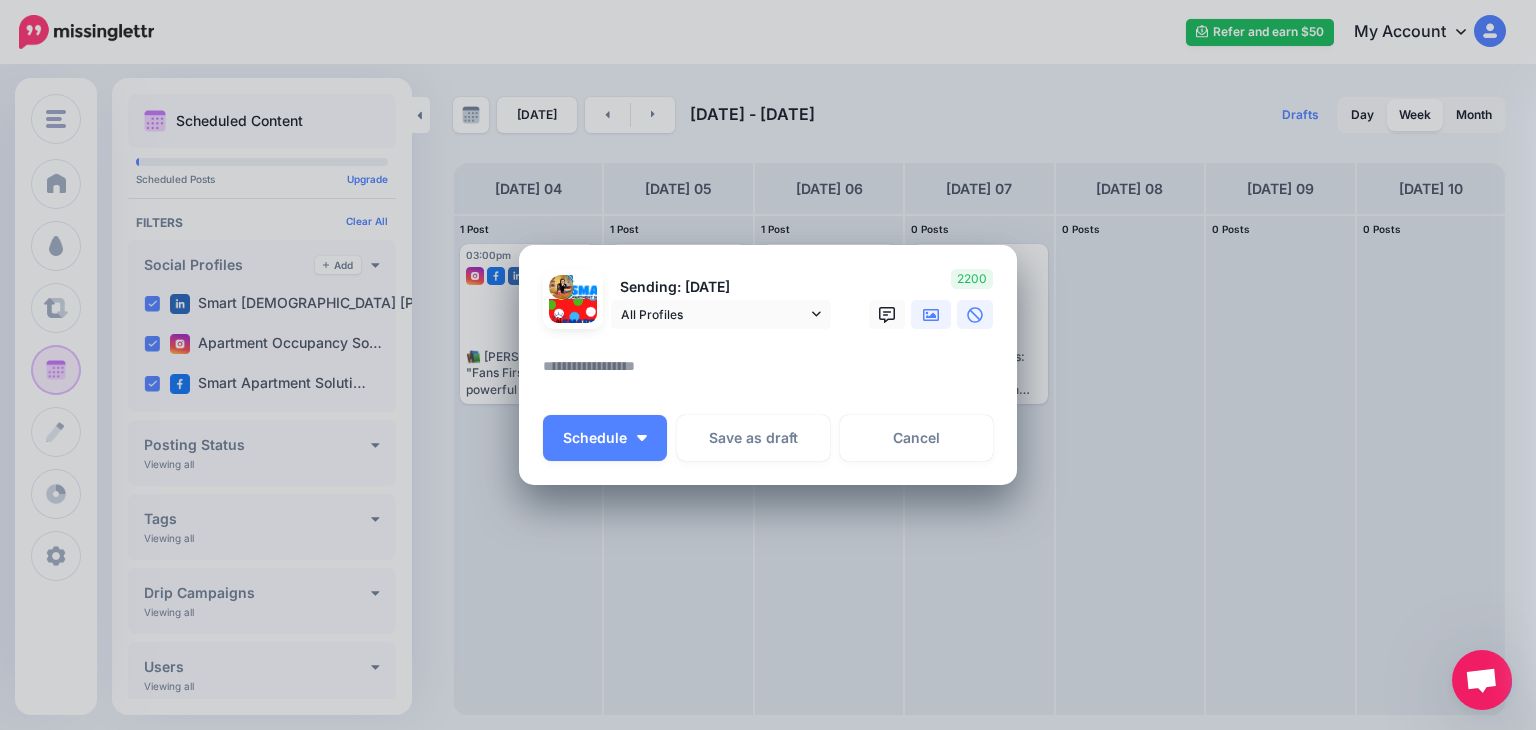 click 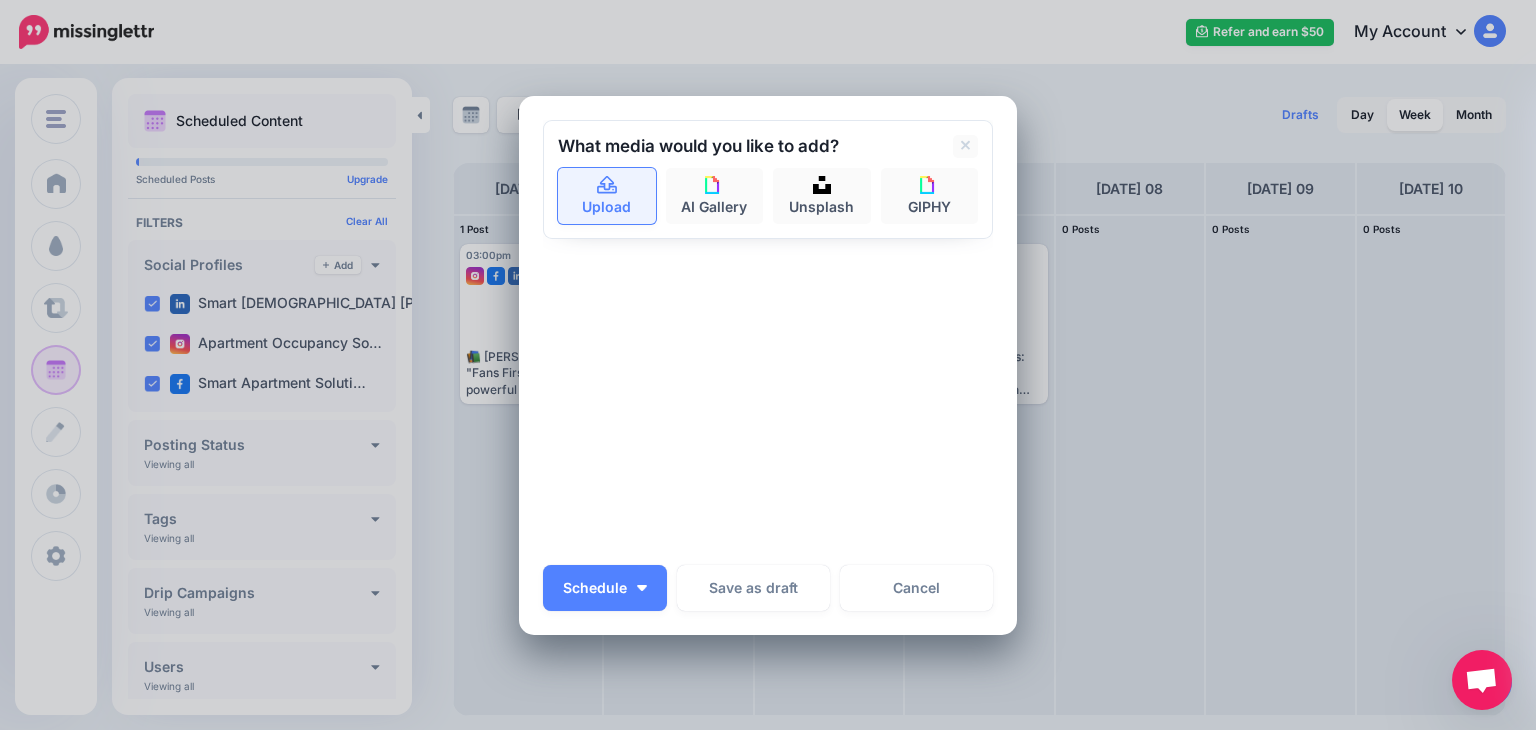 click on "Upload" at bounding box center [607, 196] 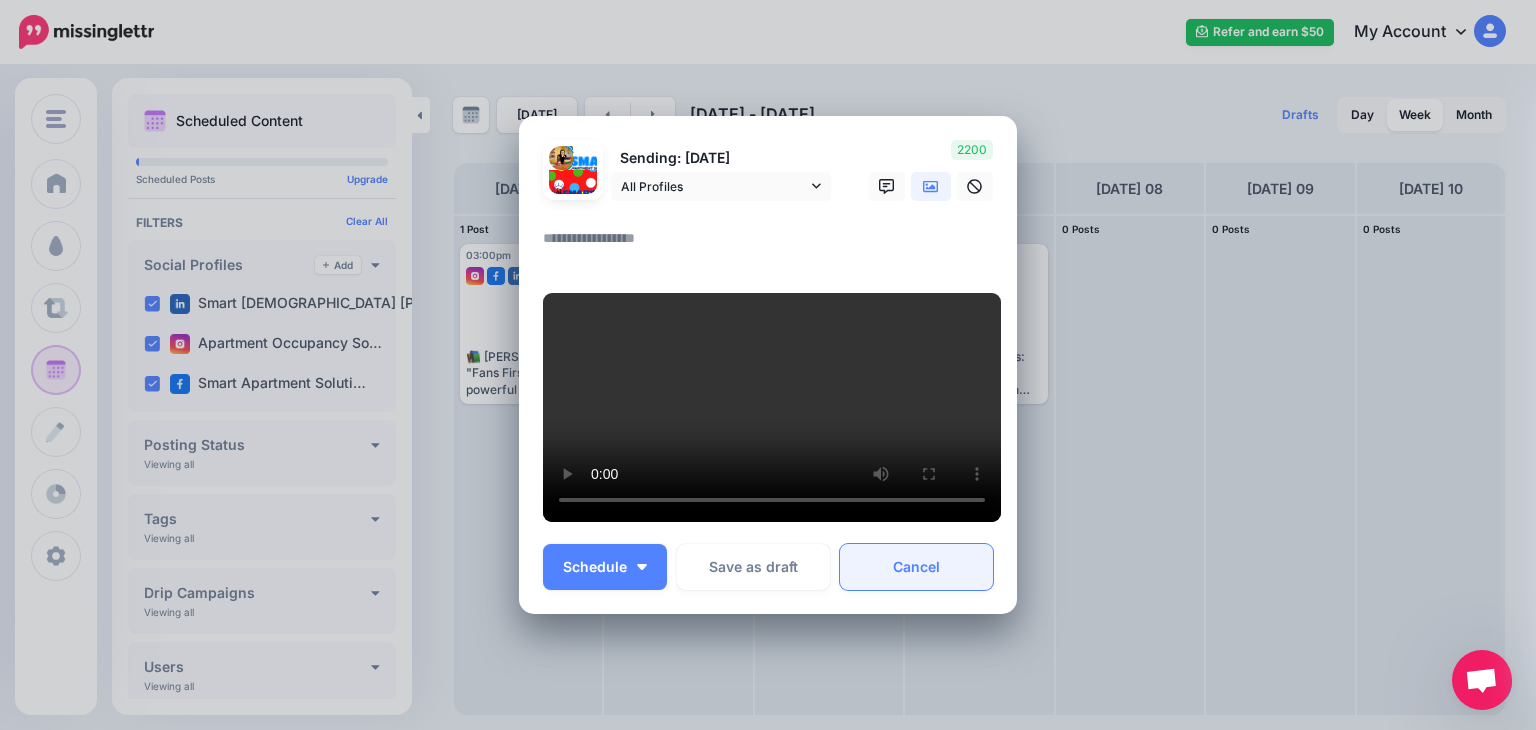 click on "Cancel" at bounding box center (916, 567) 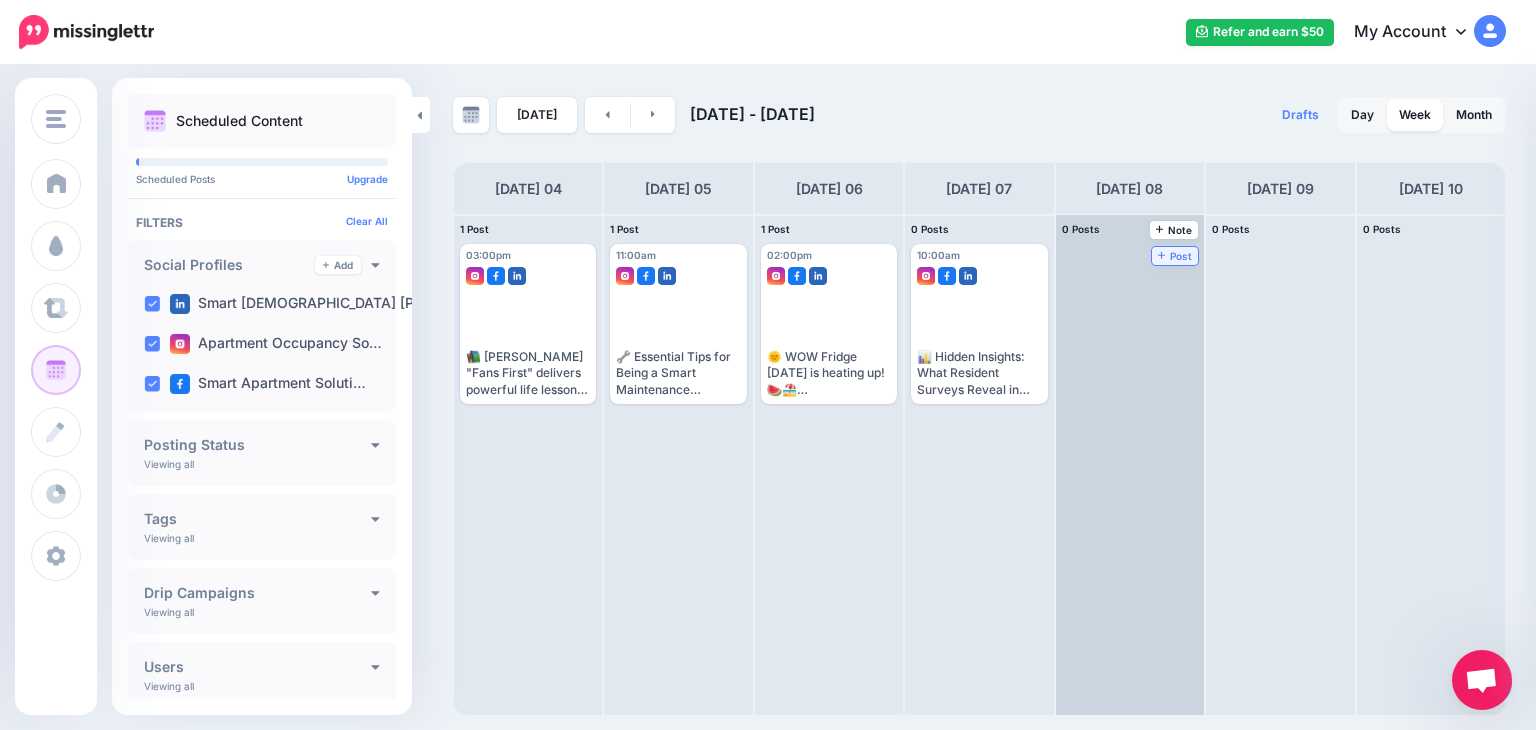 click on "Post" at bounding box center (1175, 256) 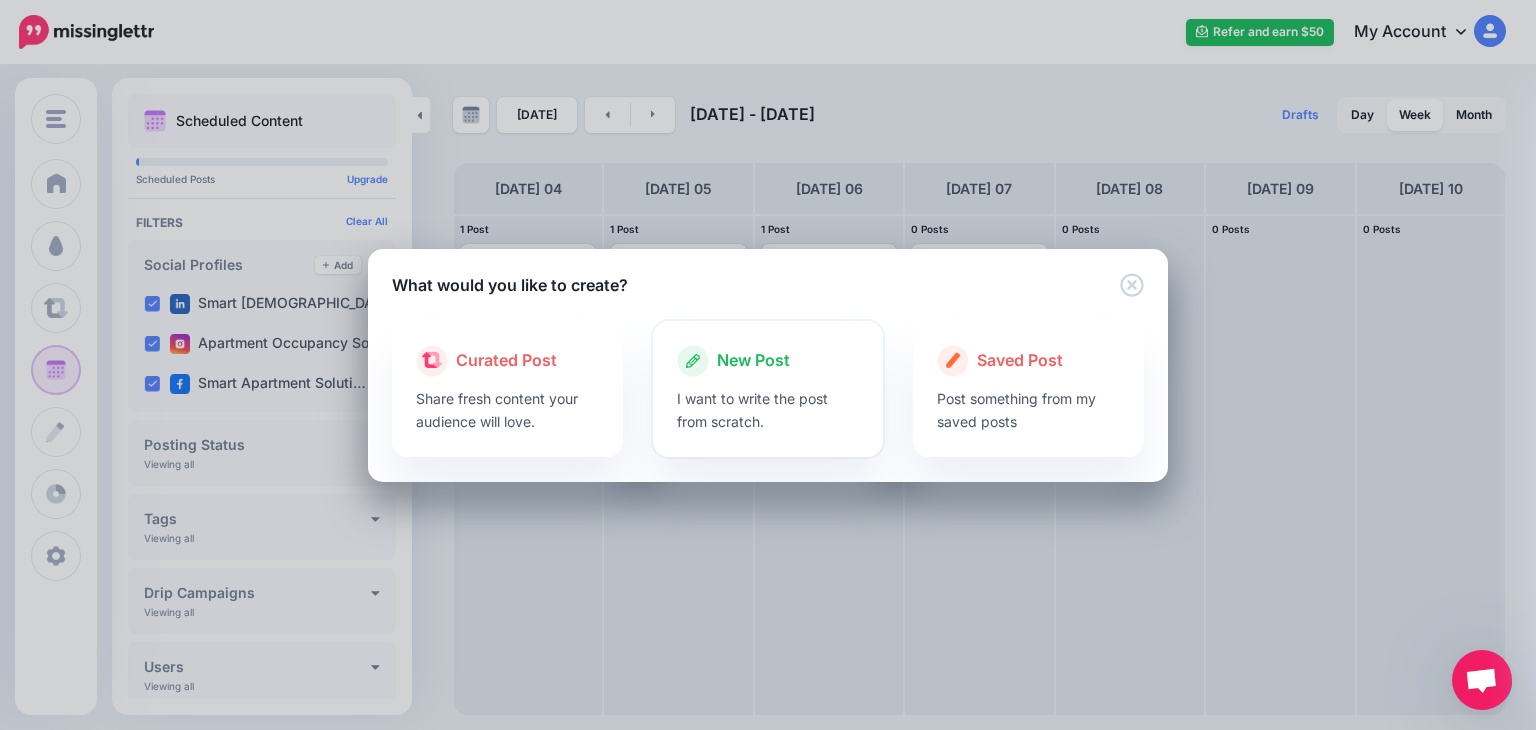 click on "I want to write the post from scratch." at bounding box center (768, 410) 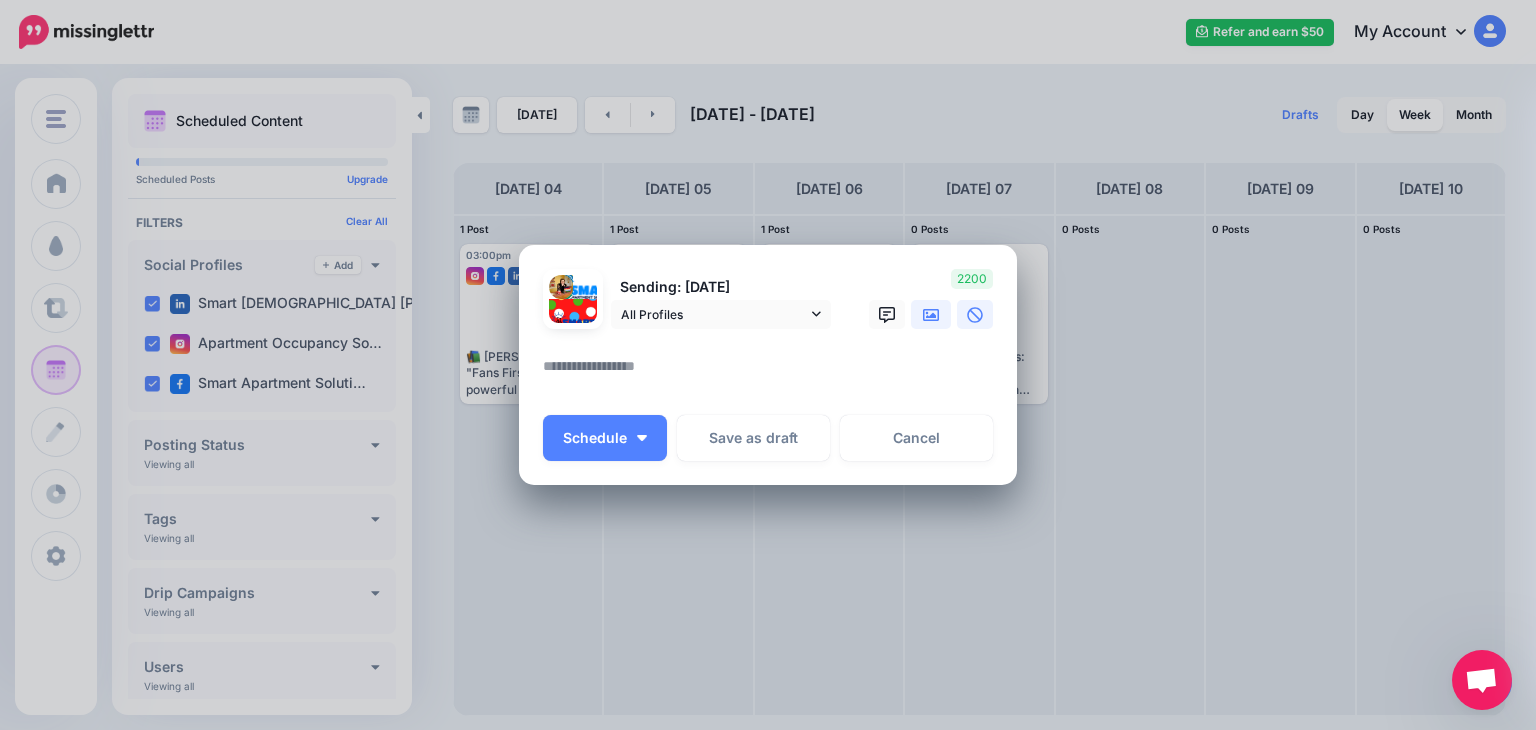 click 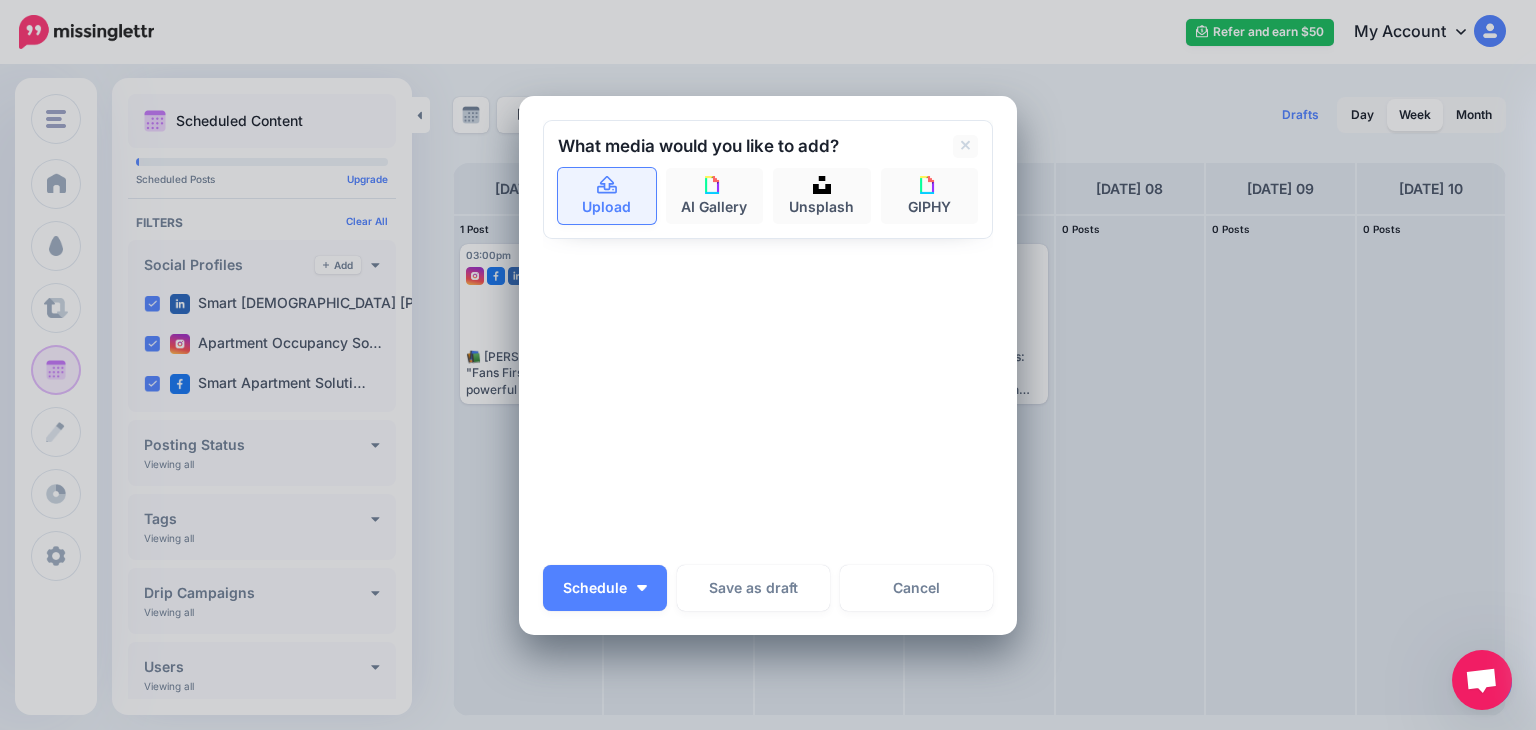 click 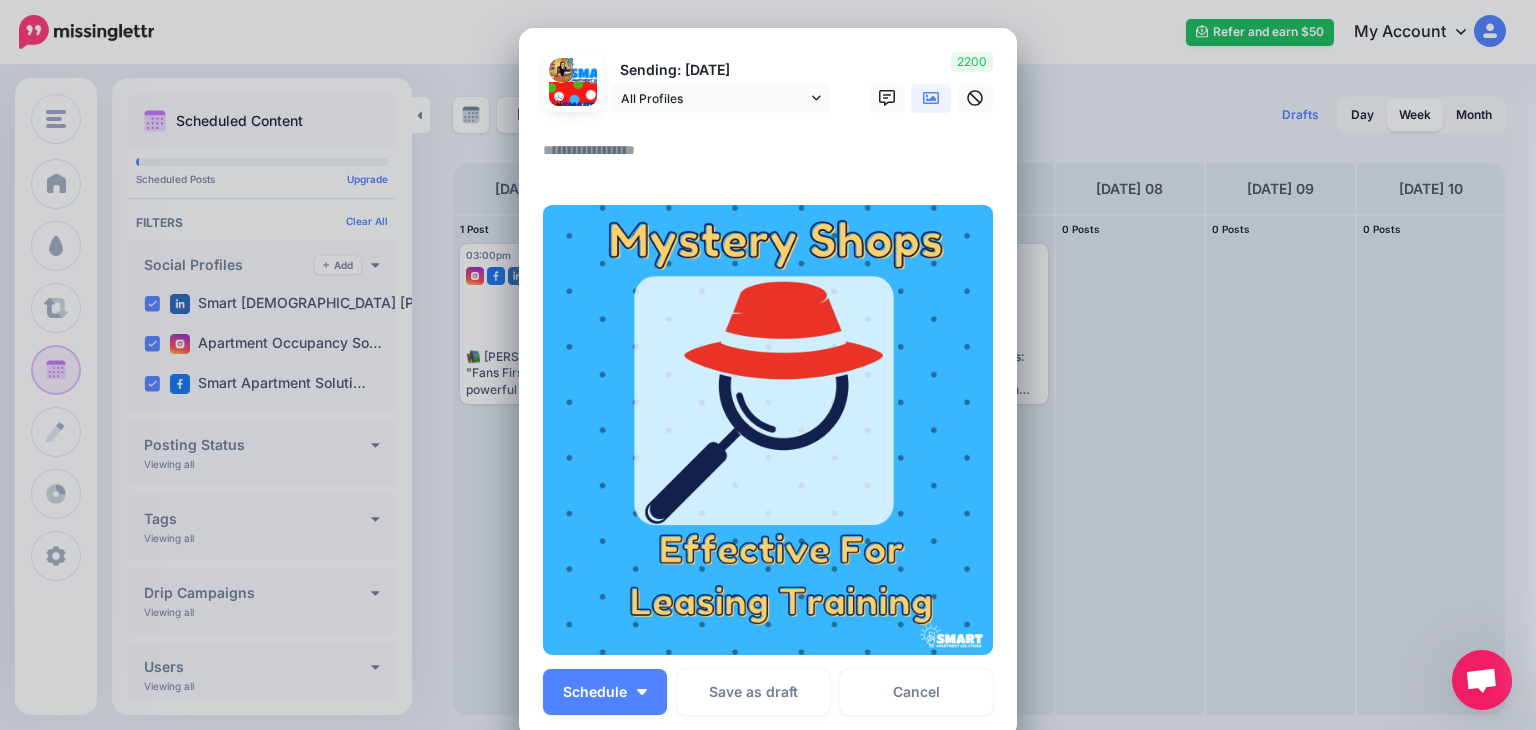 paste on "**********" 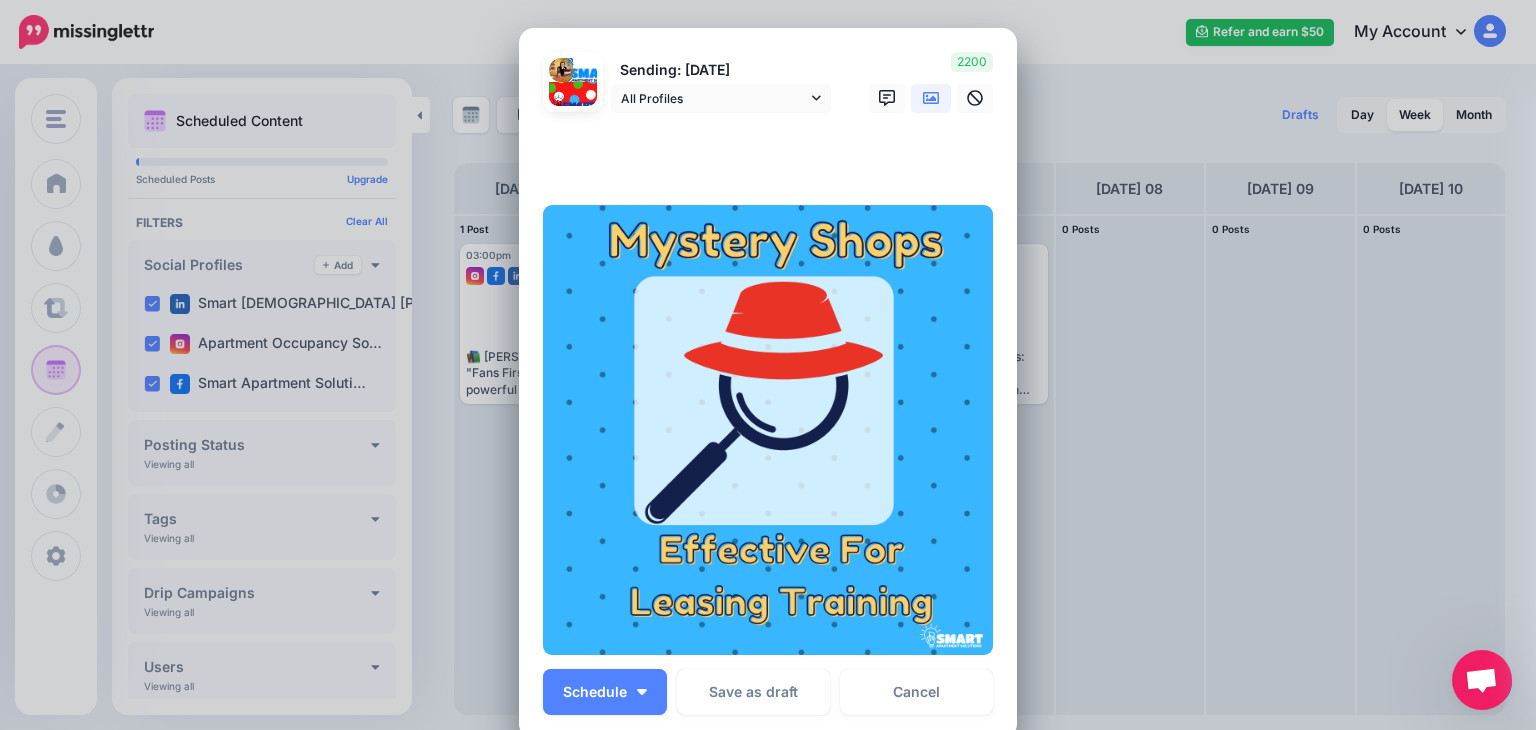 scroll, scrollTop: 124, scrollLeft: 0, axis: vertical 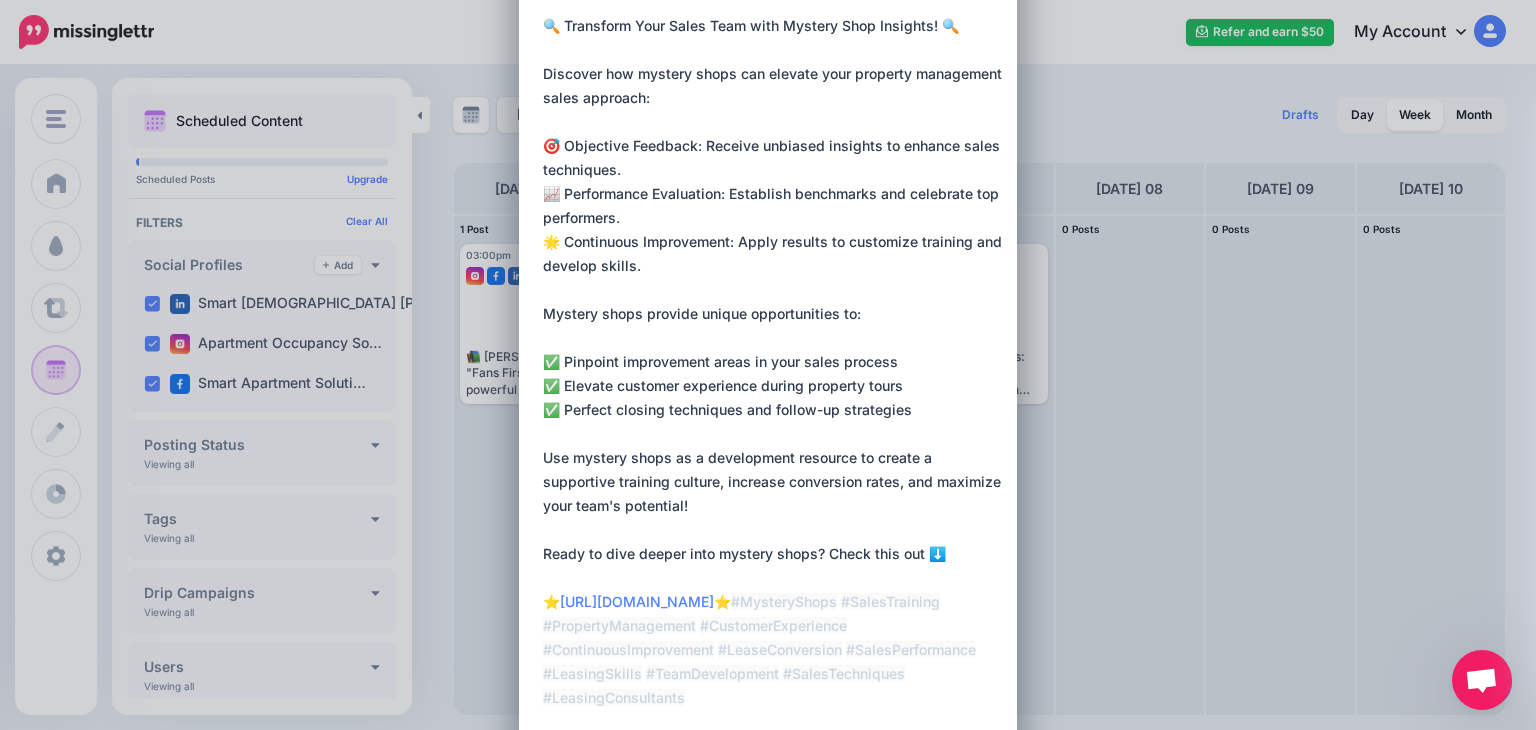 type on "**********" 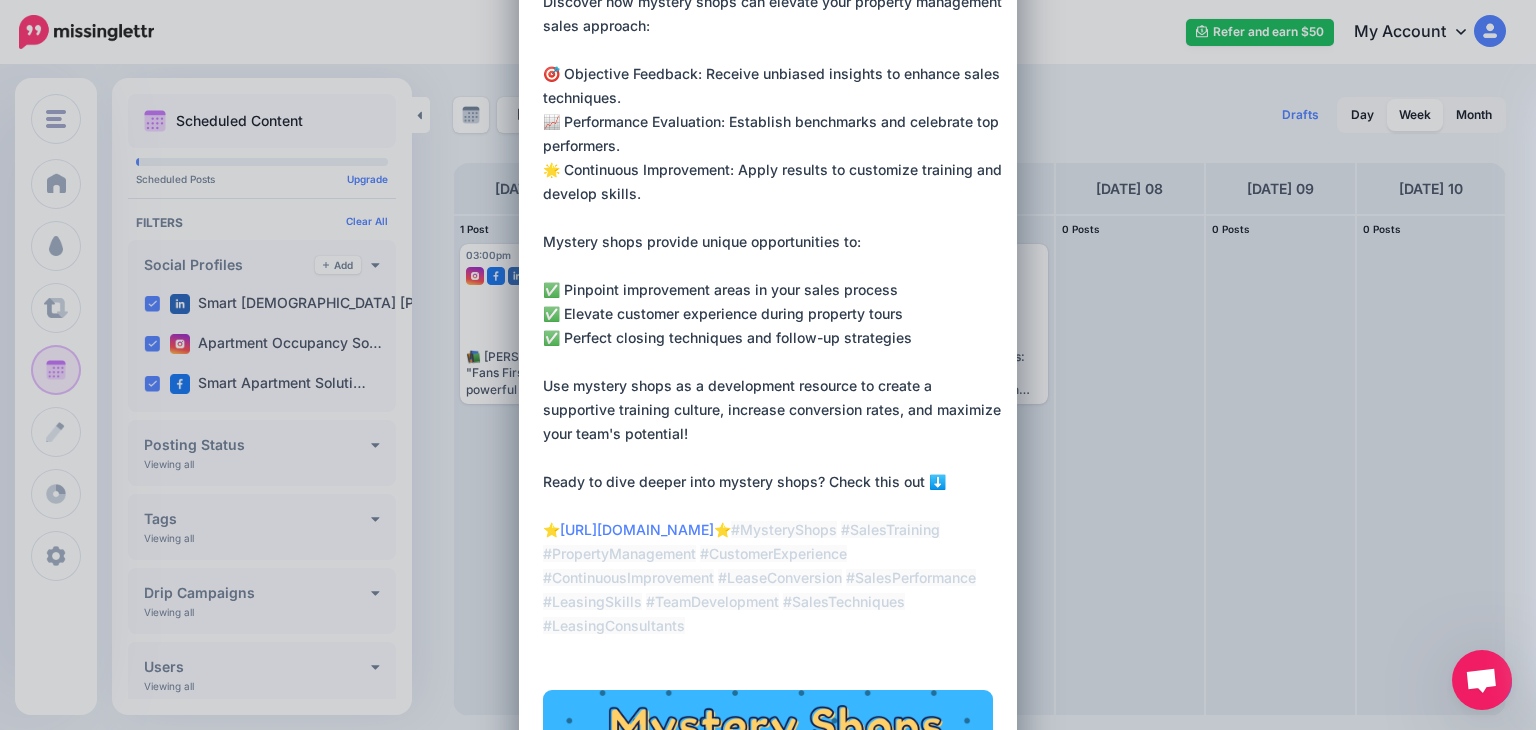 scroll, scrollTop: 207, scrollLeft: 0, axis: vertical 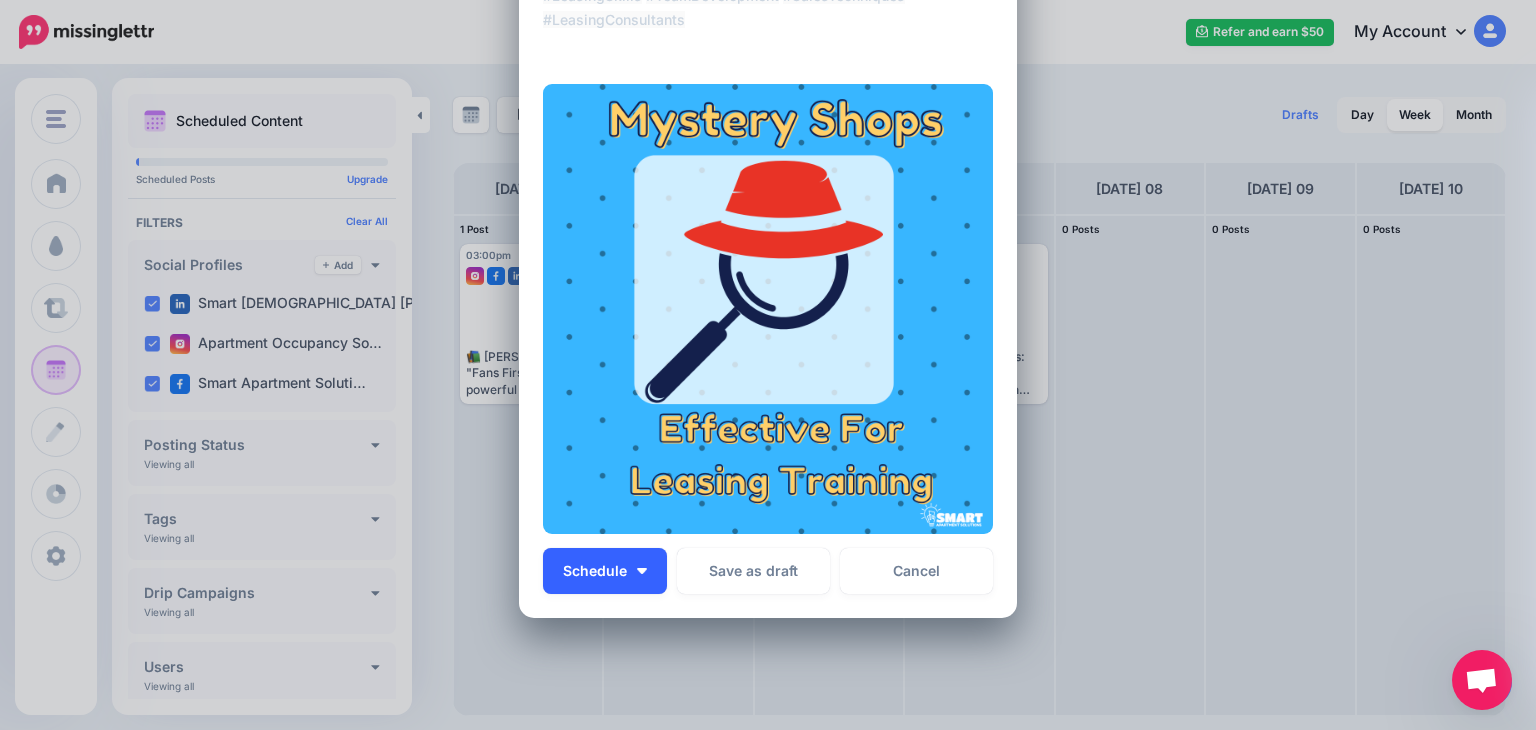 click on "Schedule" at bounding box center (595, 571) 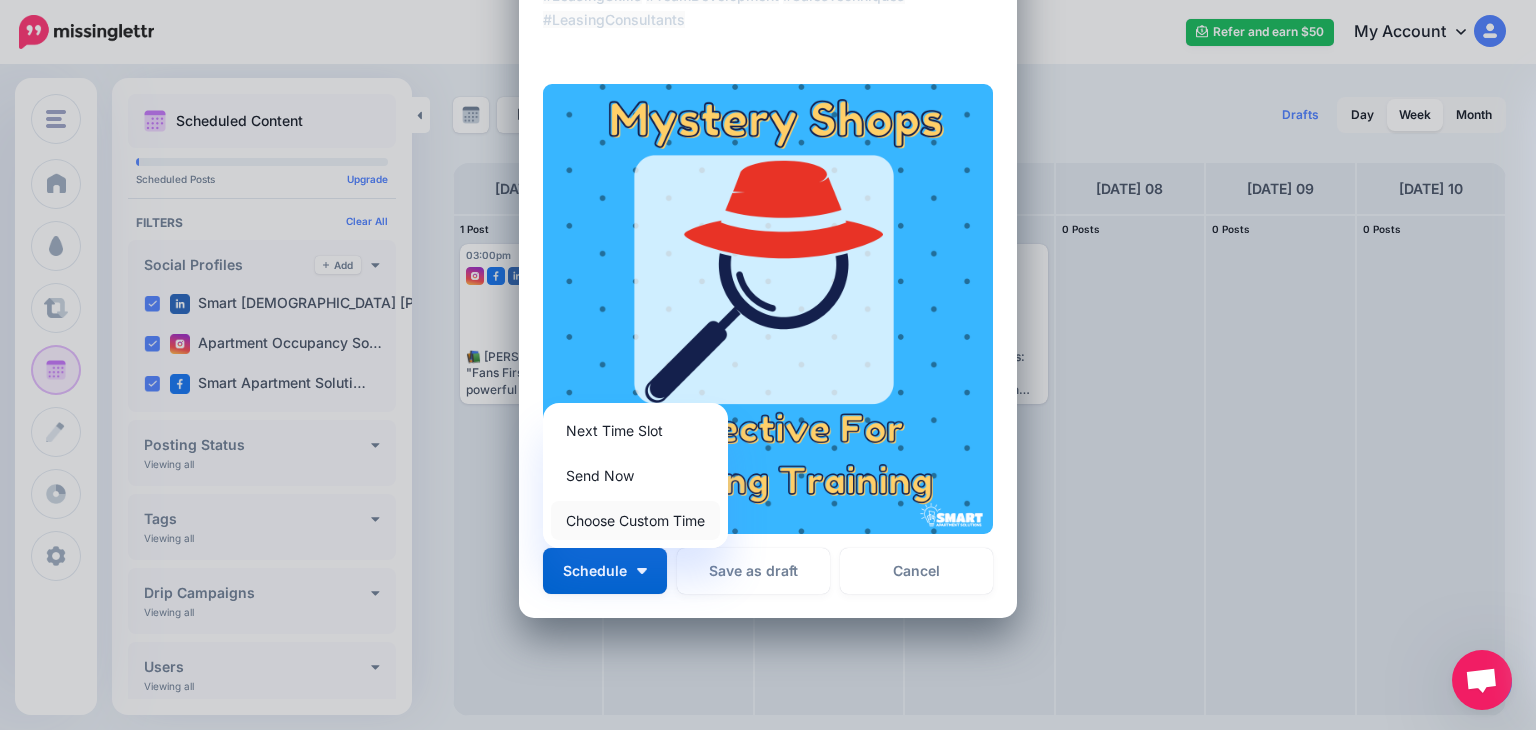 click on "Choose Custom Time" at bounding box center [635, 520] 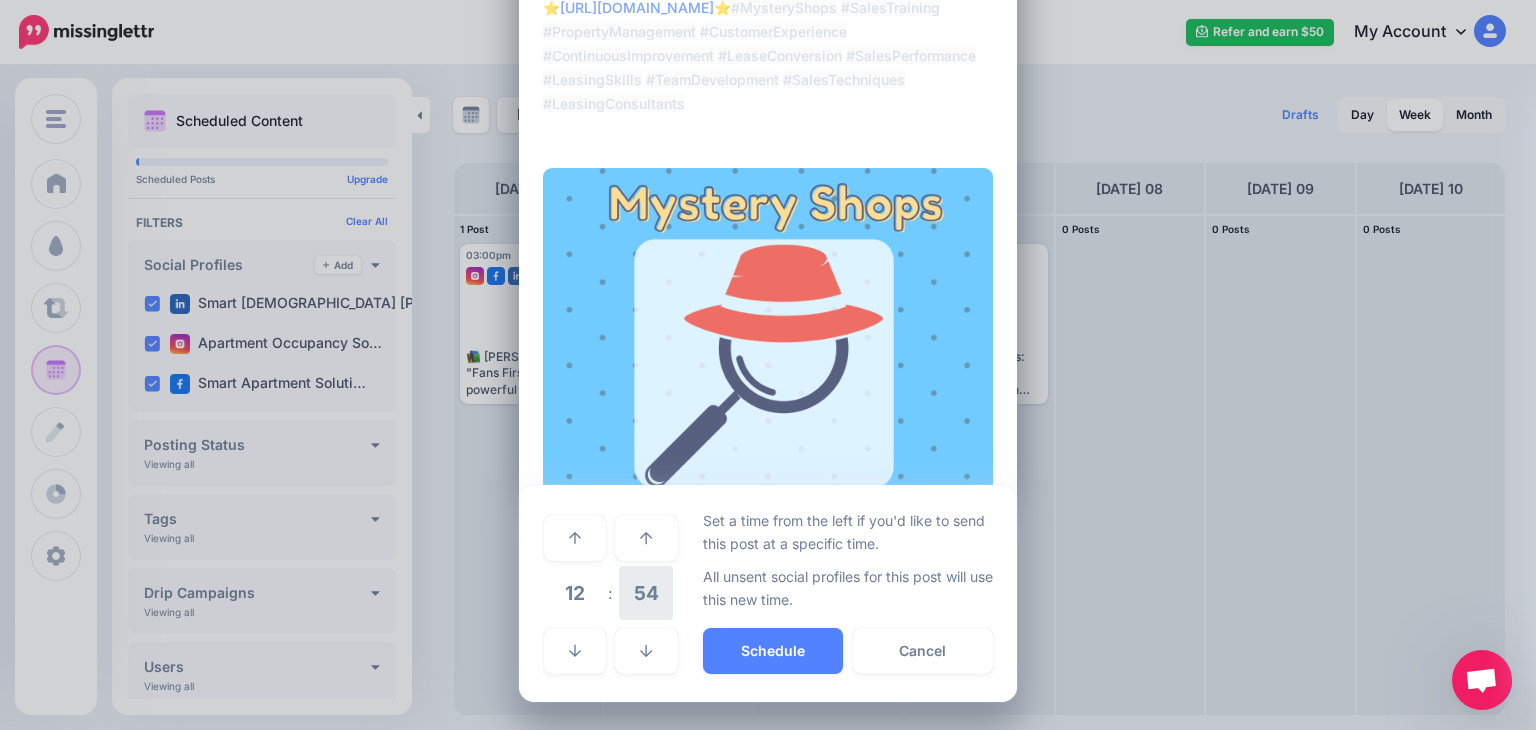 scroll, scrollTop: 717, scrollLeft: 0, axis: vertical 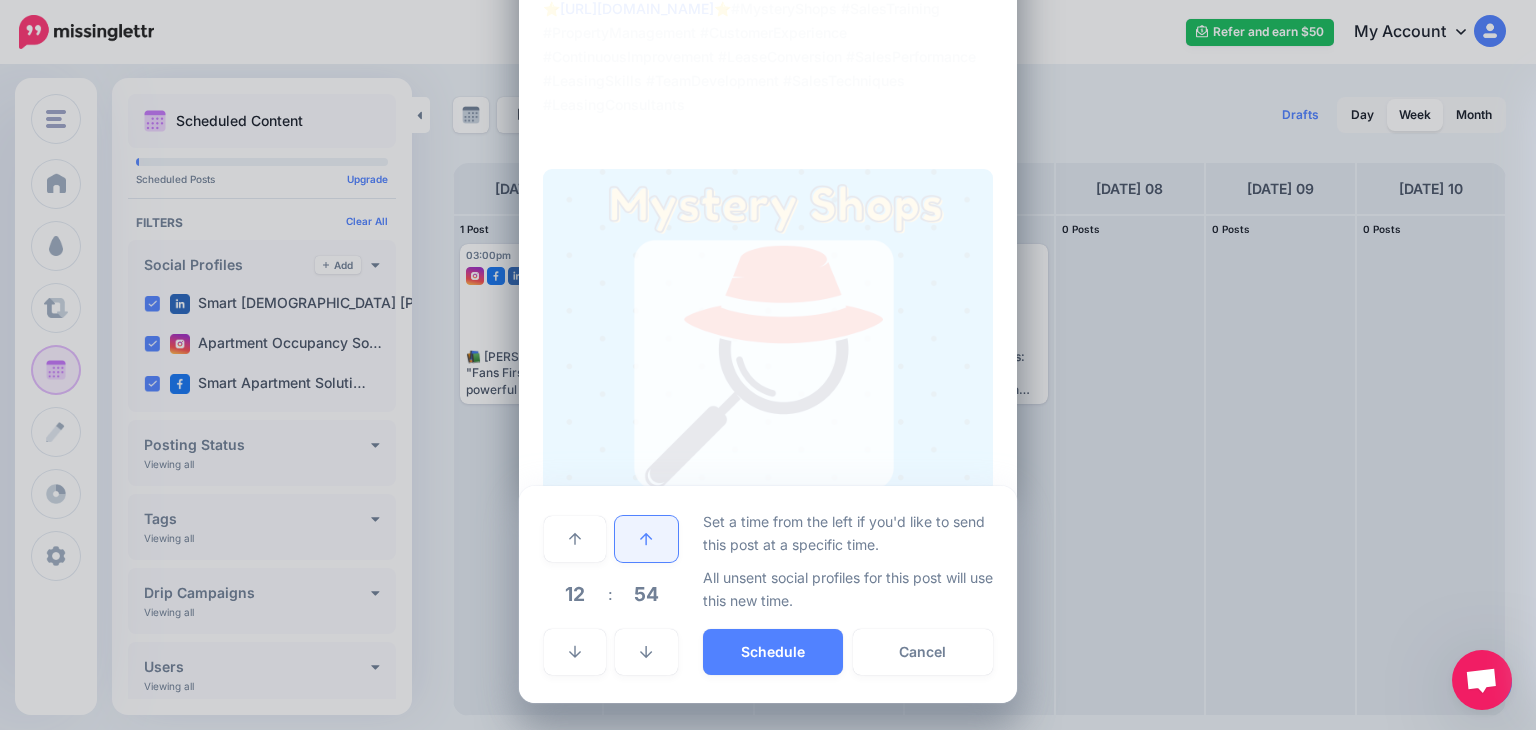 click at bounding box center (646, 539) 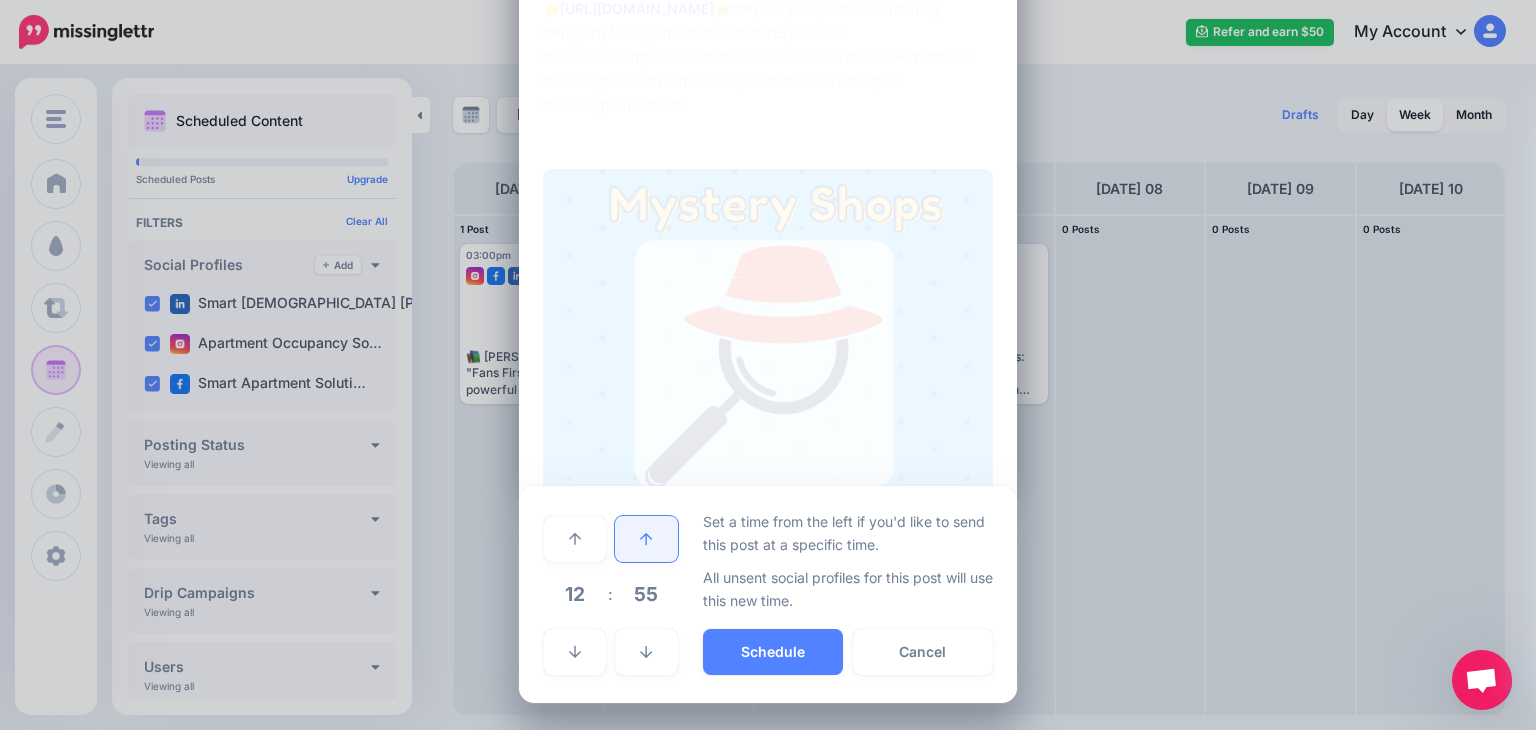 click at bounding box center (646, 539) 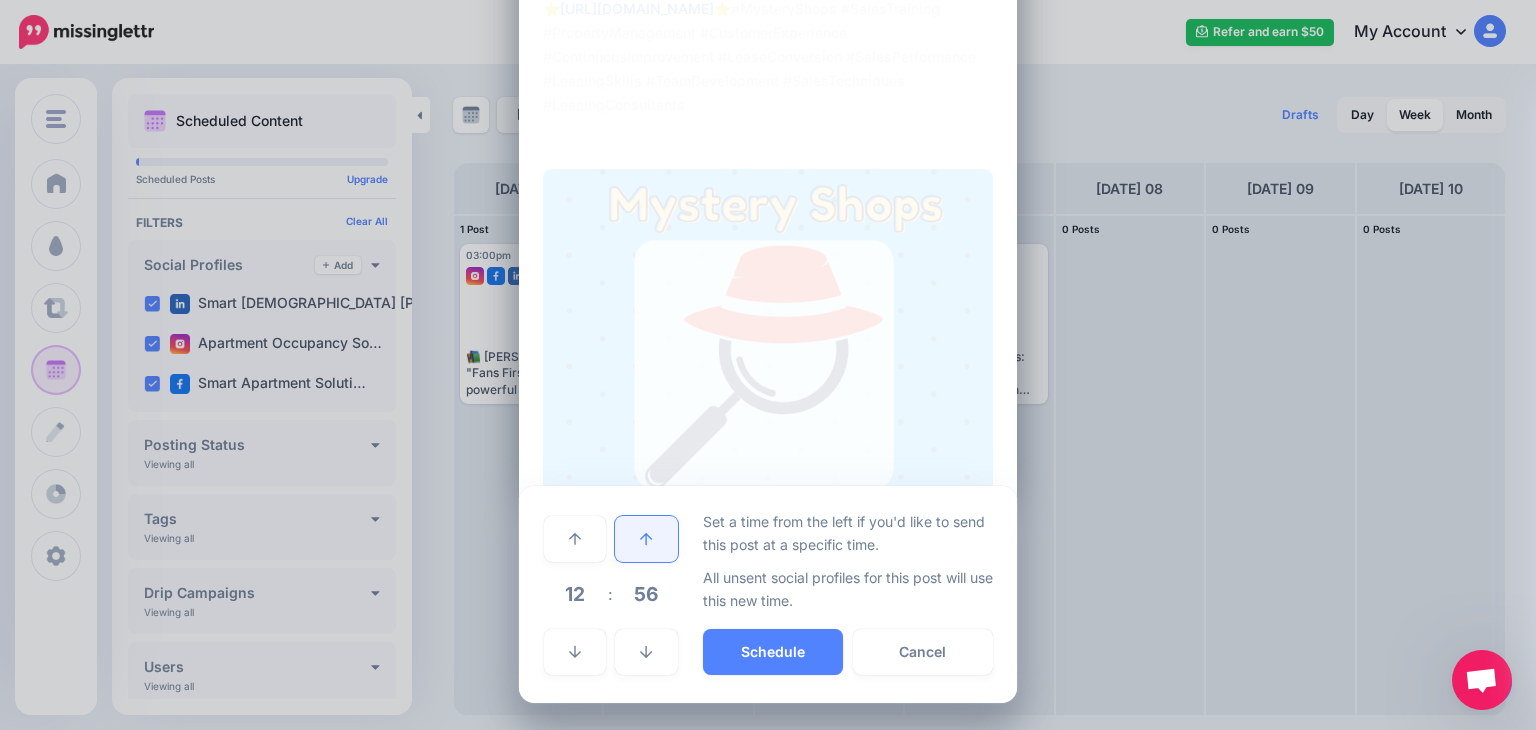 click at bounding box center (646, 539) 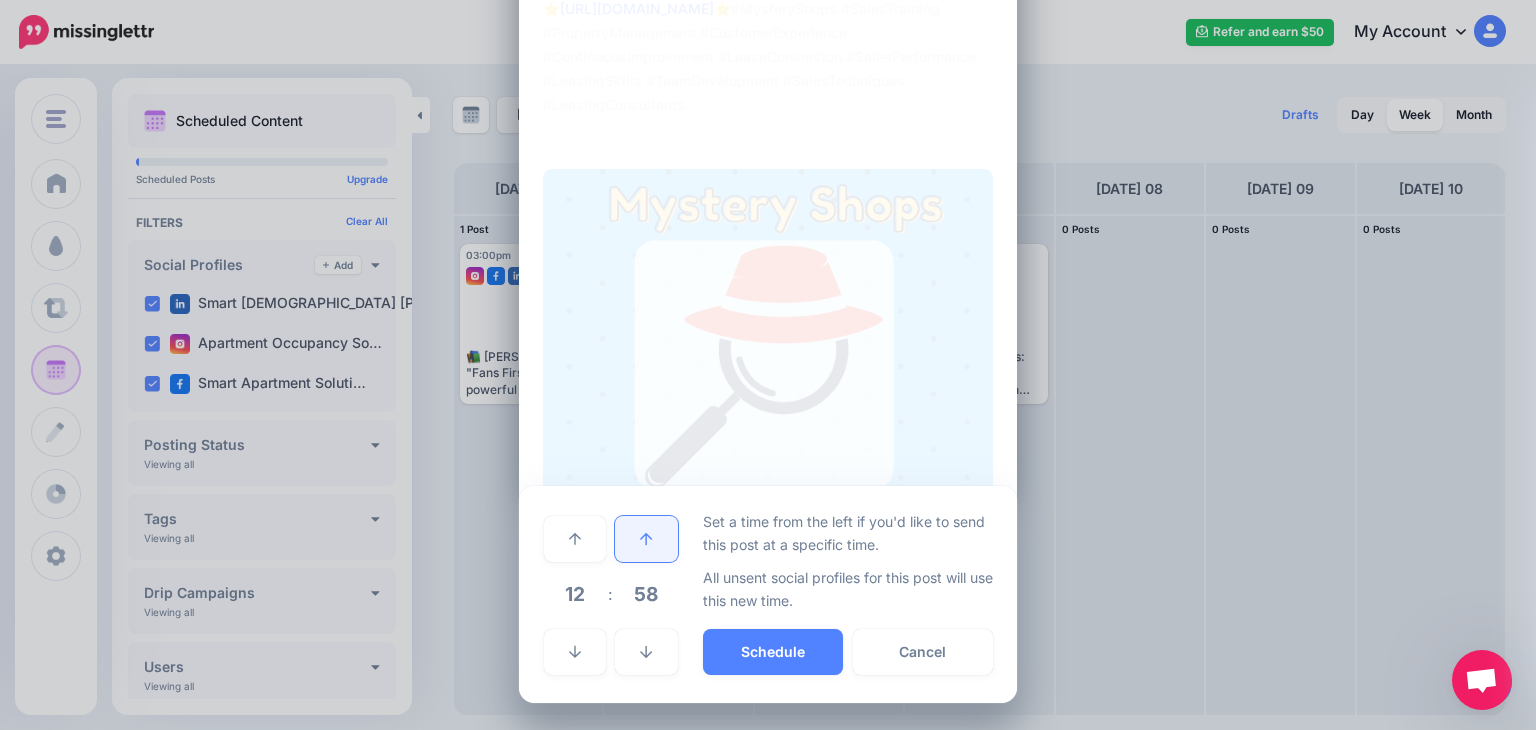 click at bounding box center (646, 539) 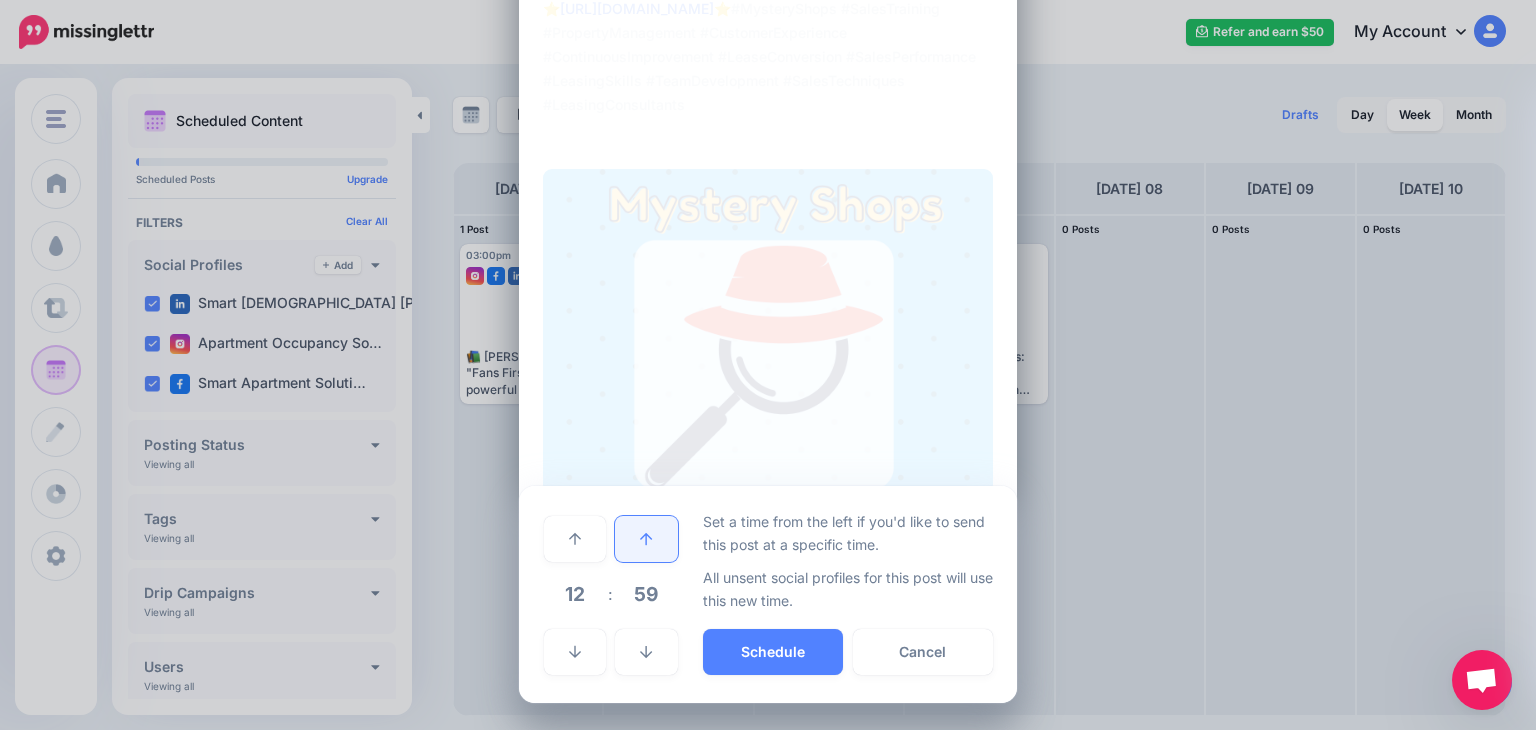 click at bounding box center (646, 539) 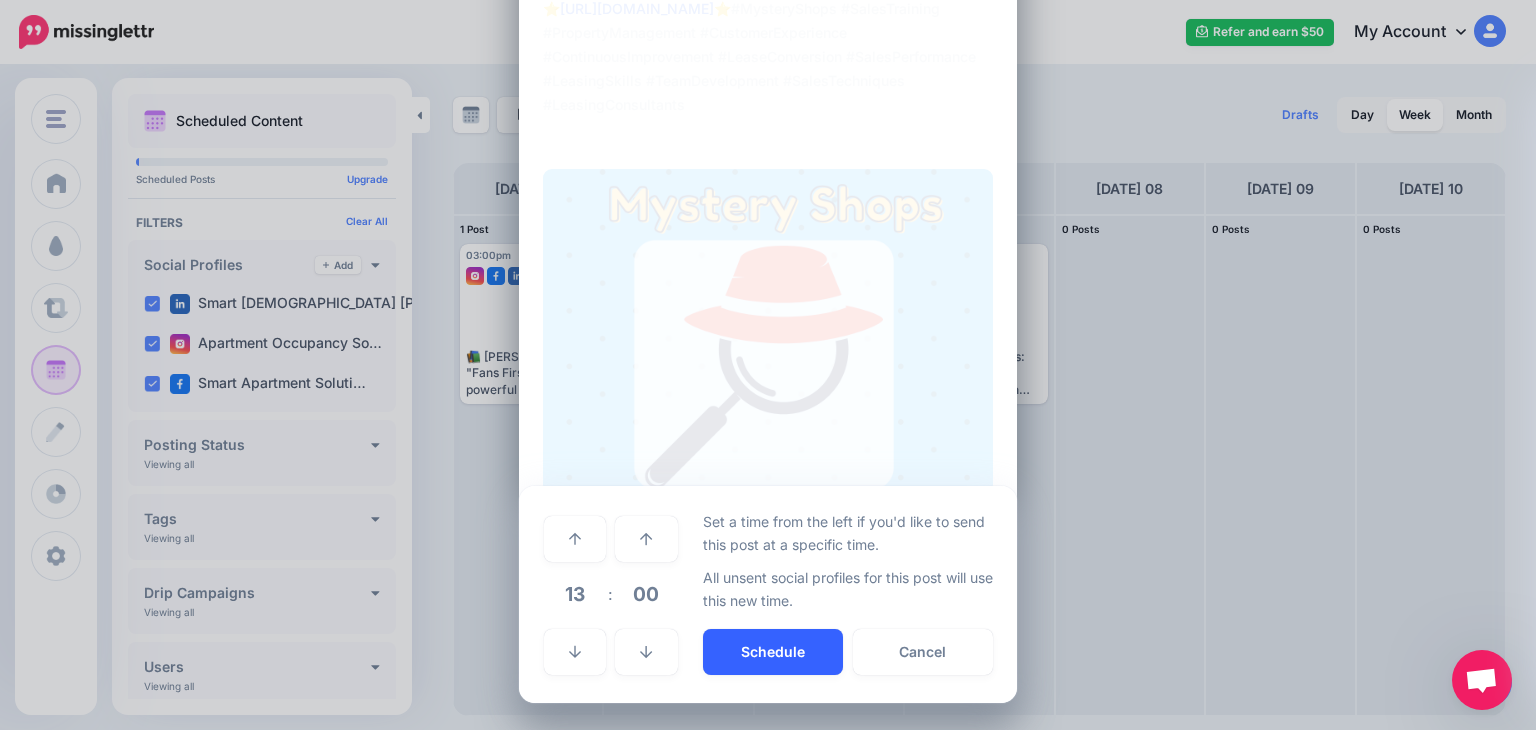 click on "Schedule" at bounding box center (773, 652) 